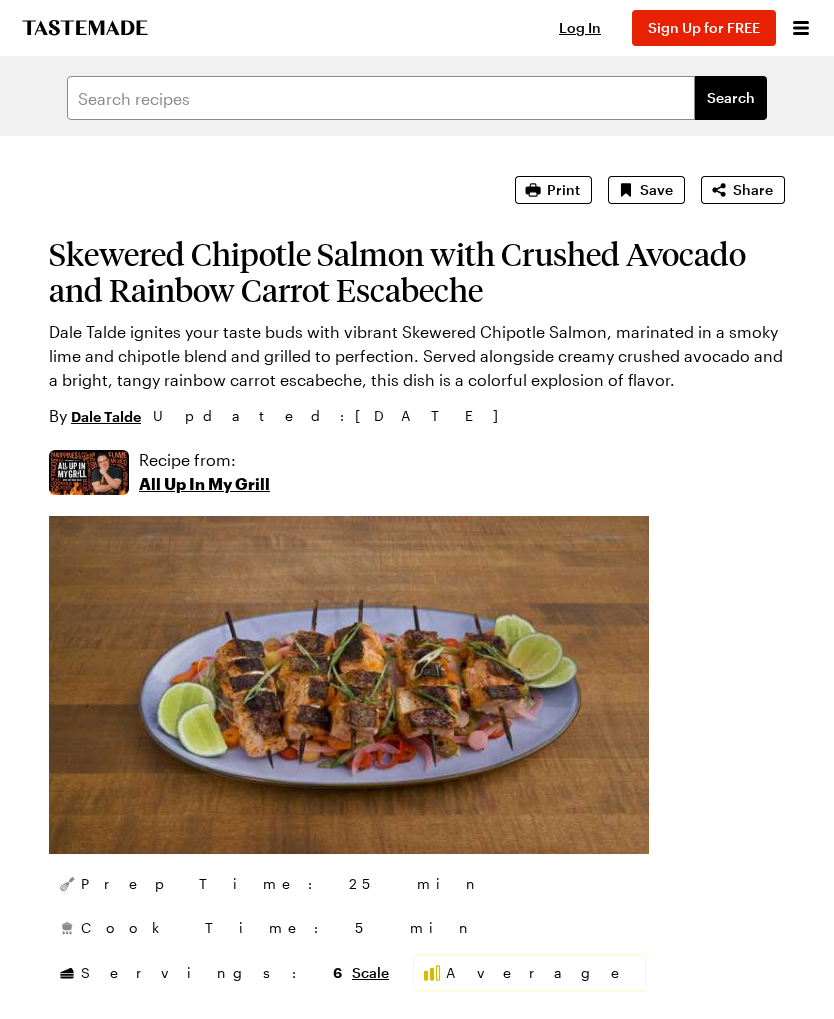 scroll, scrollTop: 0, scrollLeft: 0, axis: both 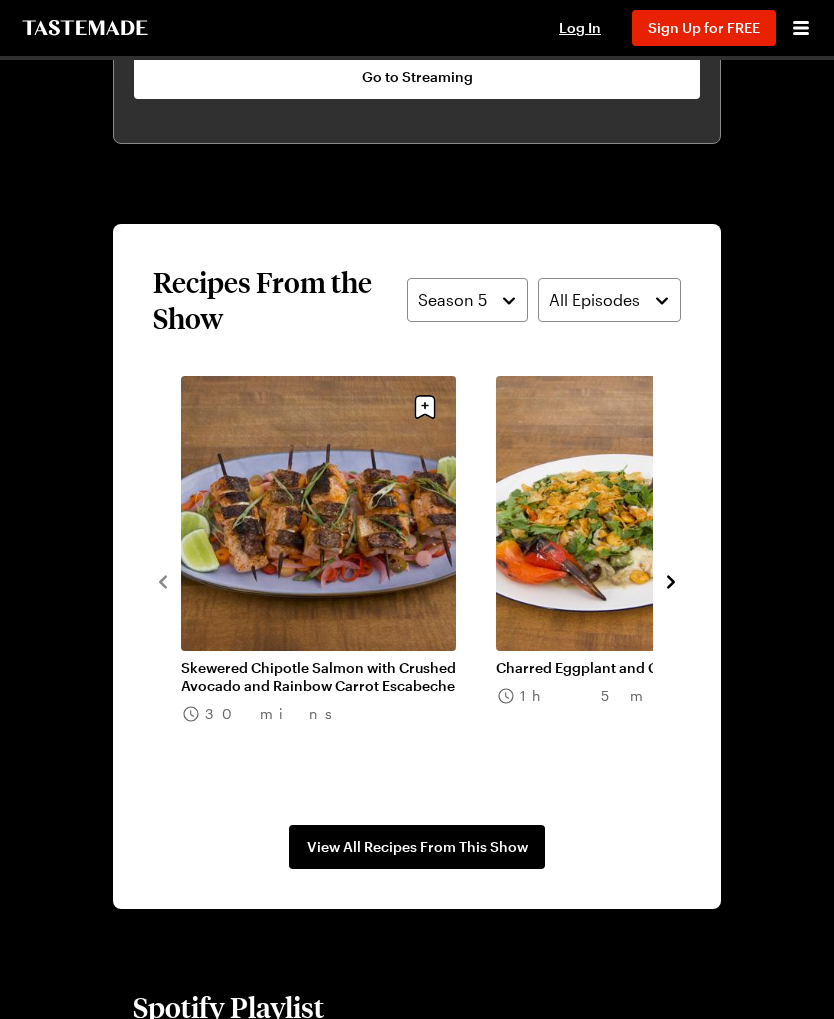 click on "View All Recipes From This Show" at bounding box center [417, 847] 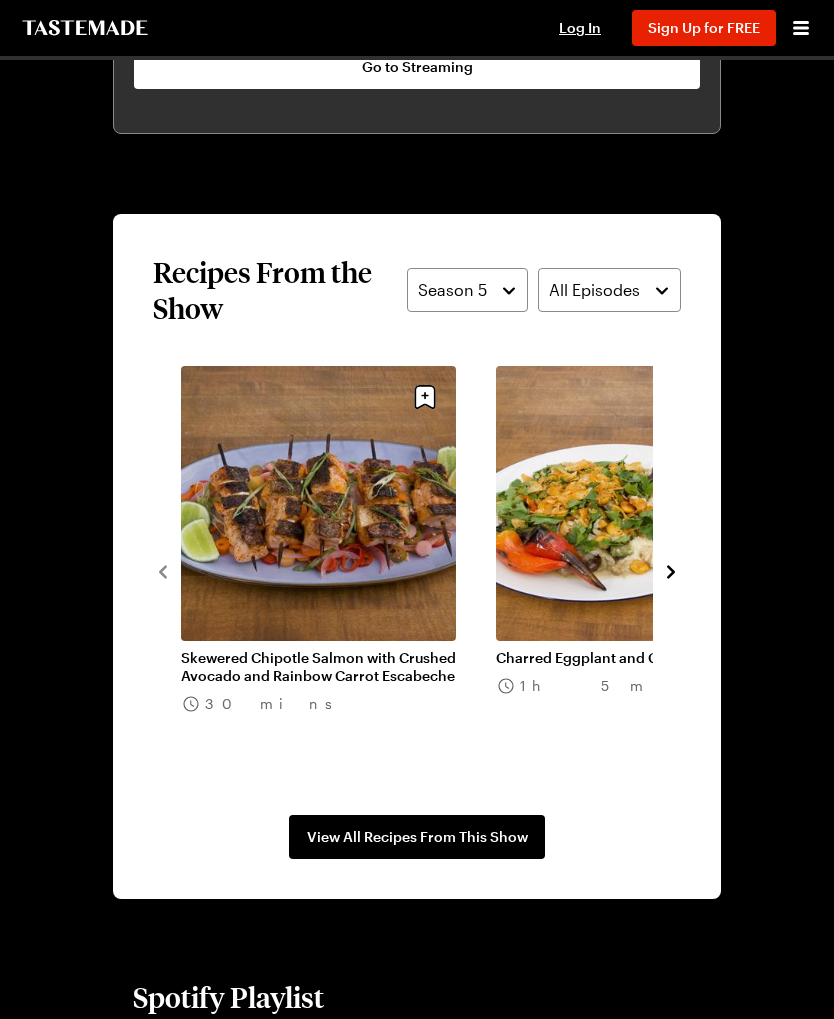 click on "Skewered Chipotle Salmon with Crushed Avocado and Rainbow Carrot Escabeche" at bounding box center [318, 667] 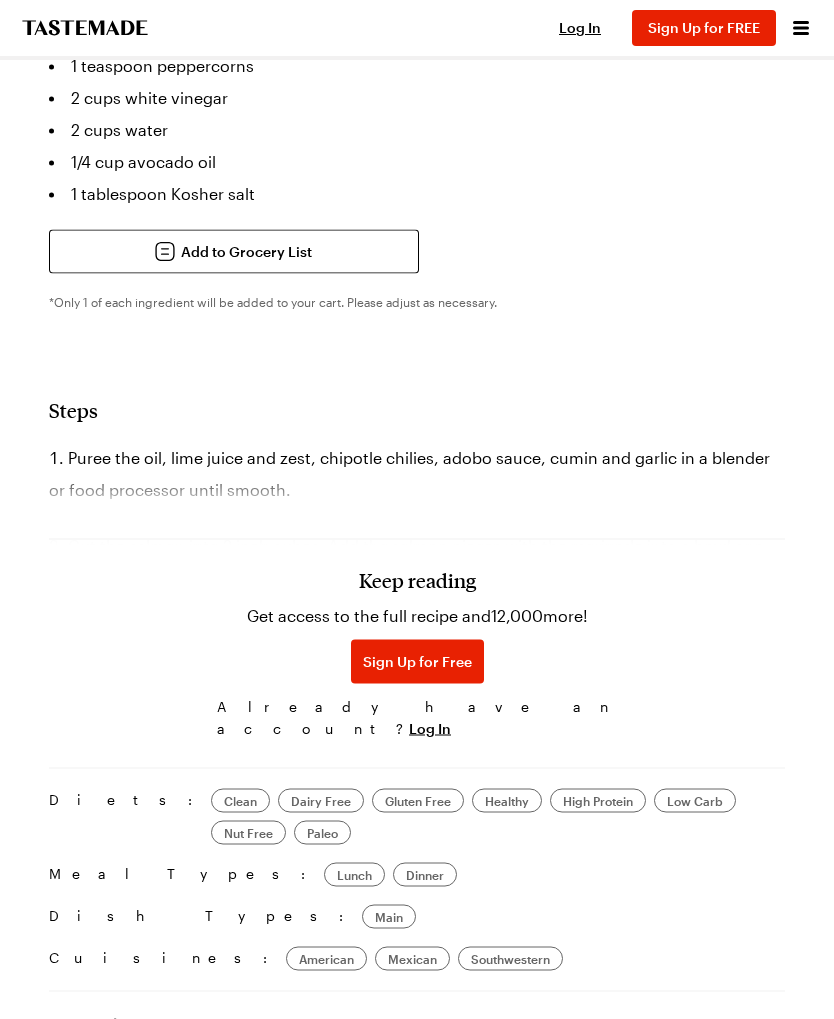 scroll, scrollTop: 2083, scrollLeft: 0, axis: vertical 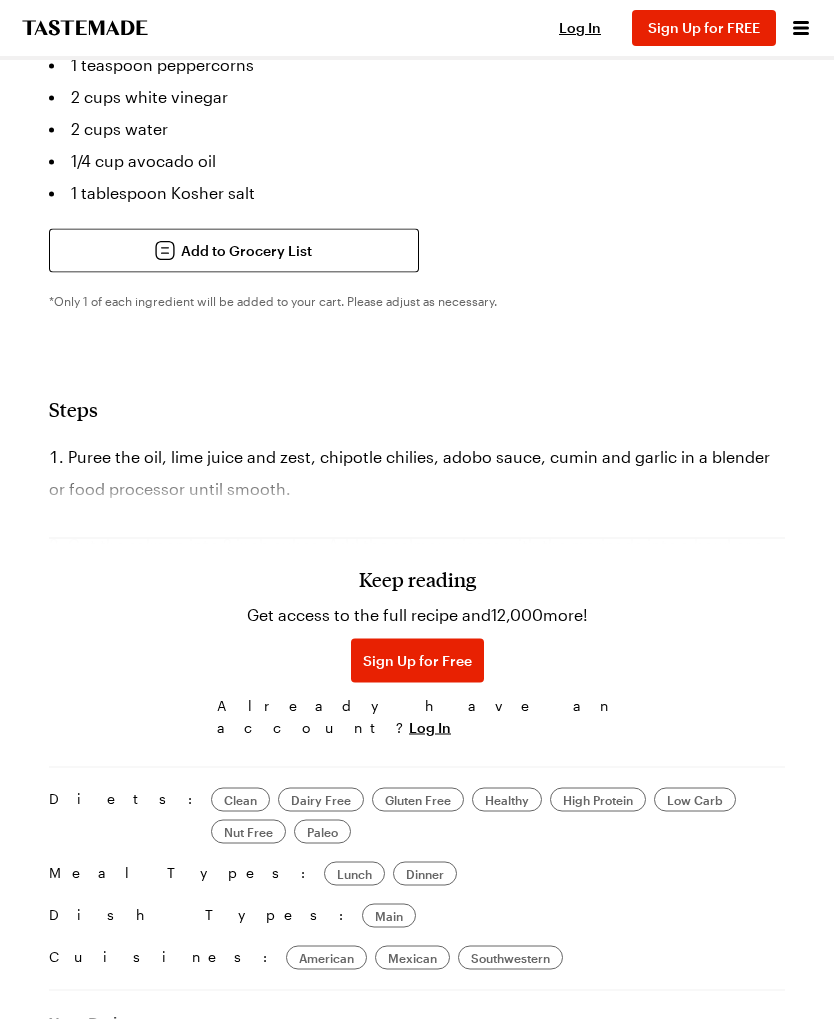 click on "Keep reading" at bounding box center [417, 579] 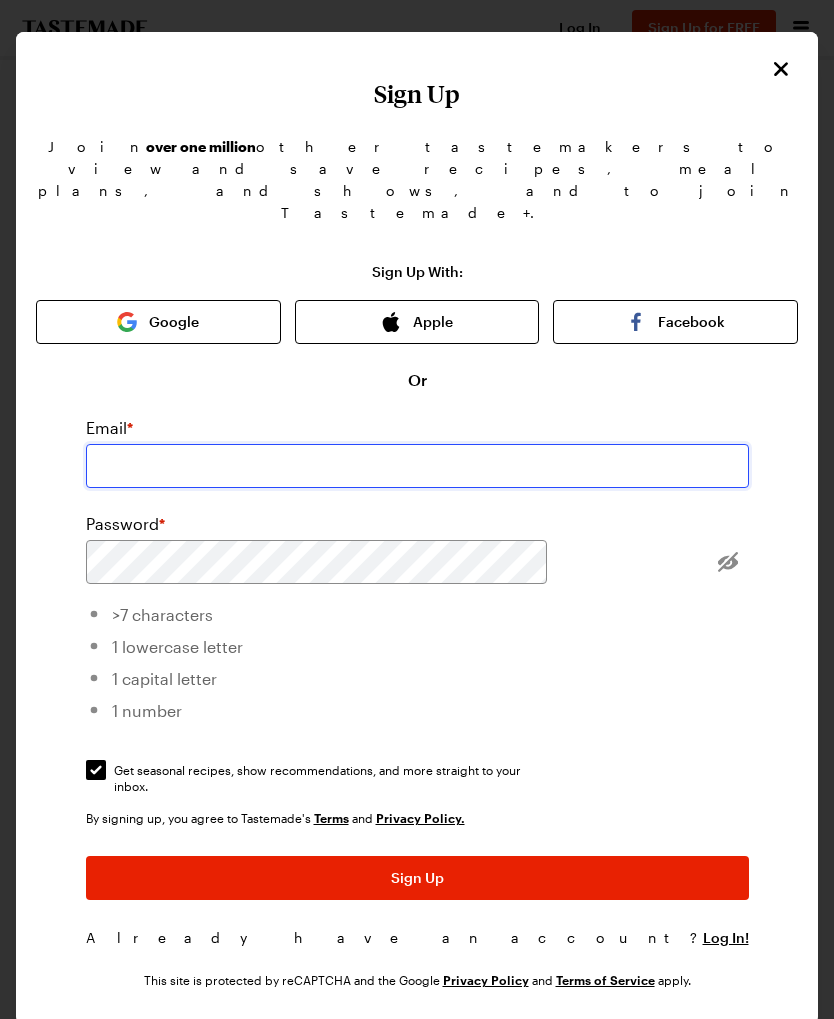 click at bounding box center (417, 466) 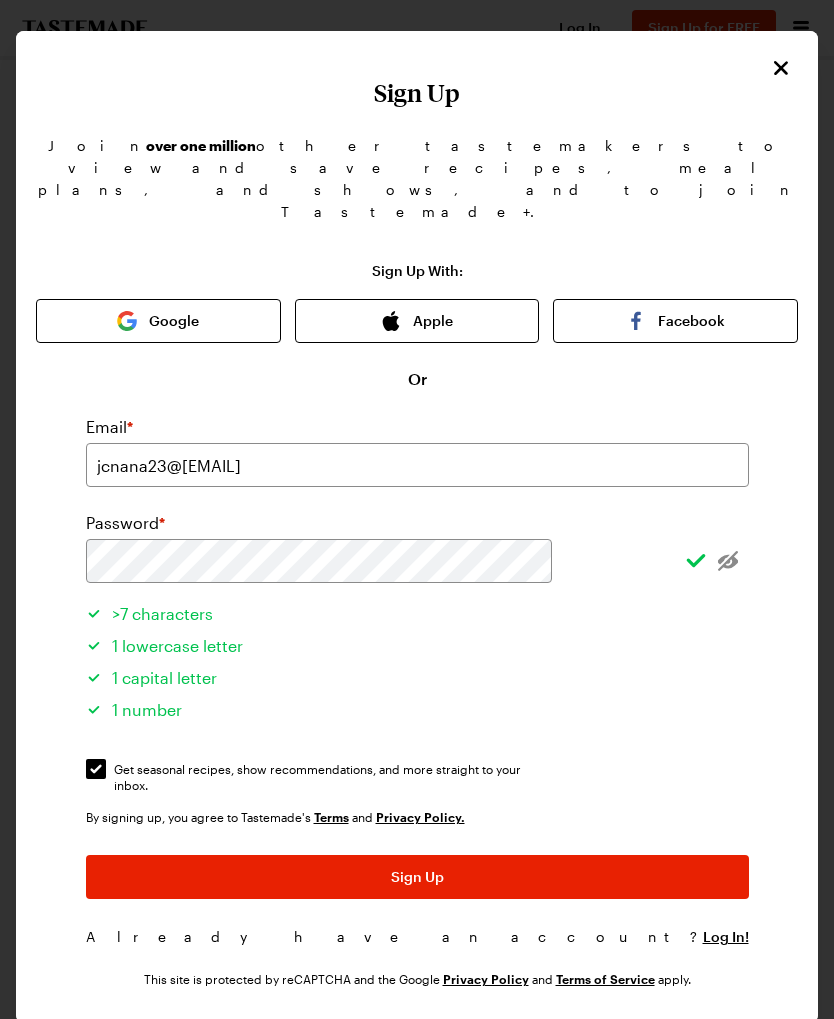 click on "Sign Up" at bounding box center [417, 878] 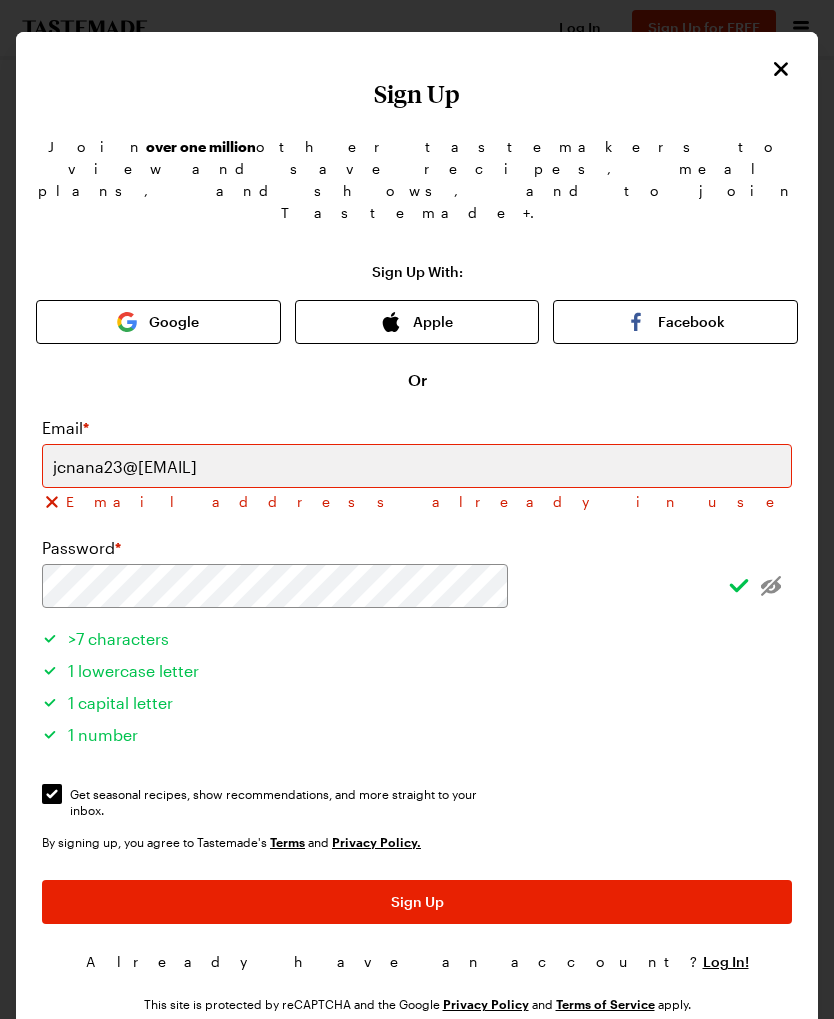 click on "Sign Up" at bounding box center [417, 902] 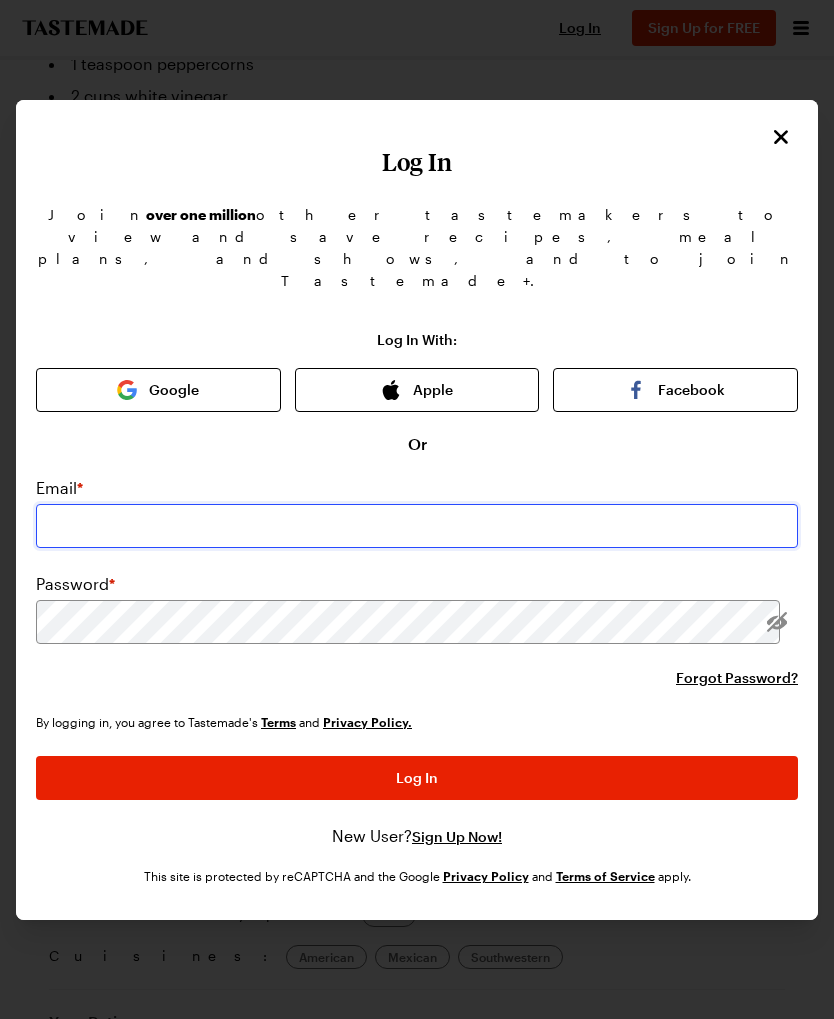 click at bounding box center (417, 526) 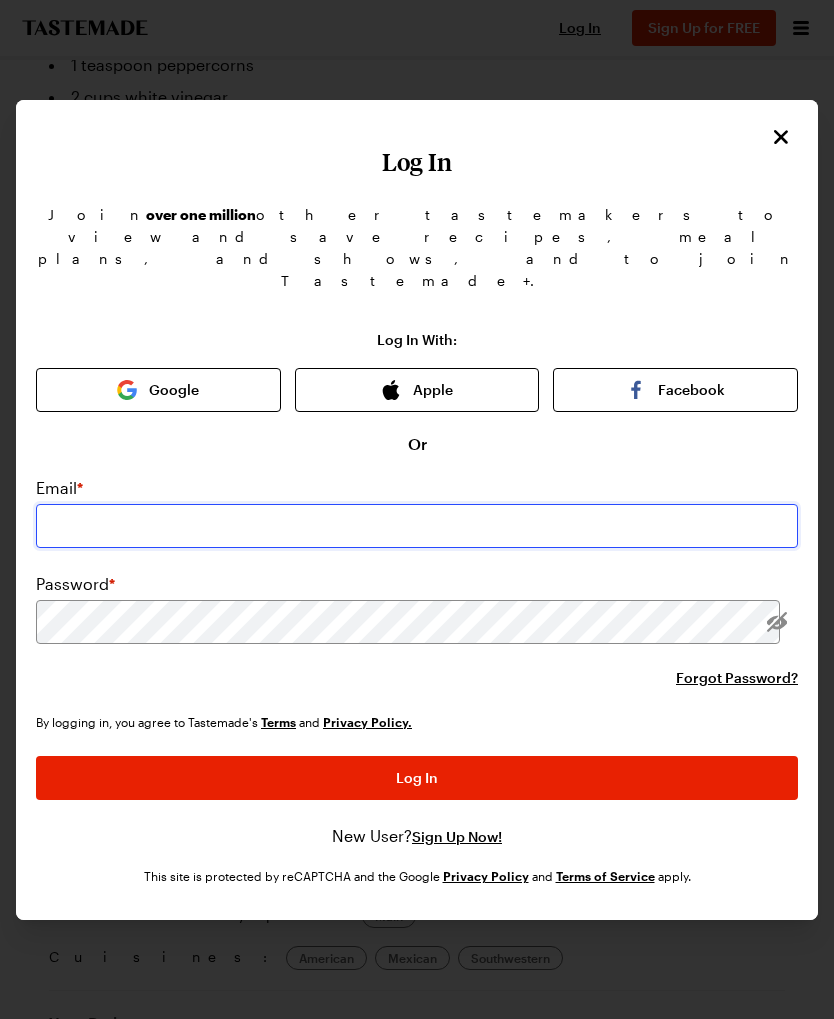 type on "jcnana23@yahoo.com" 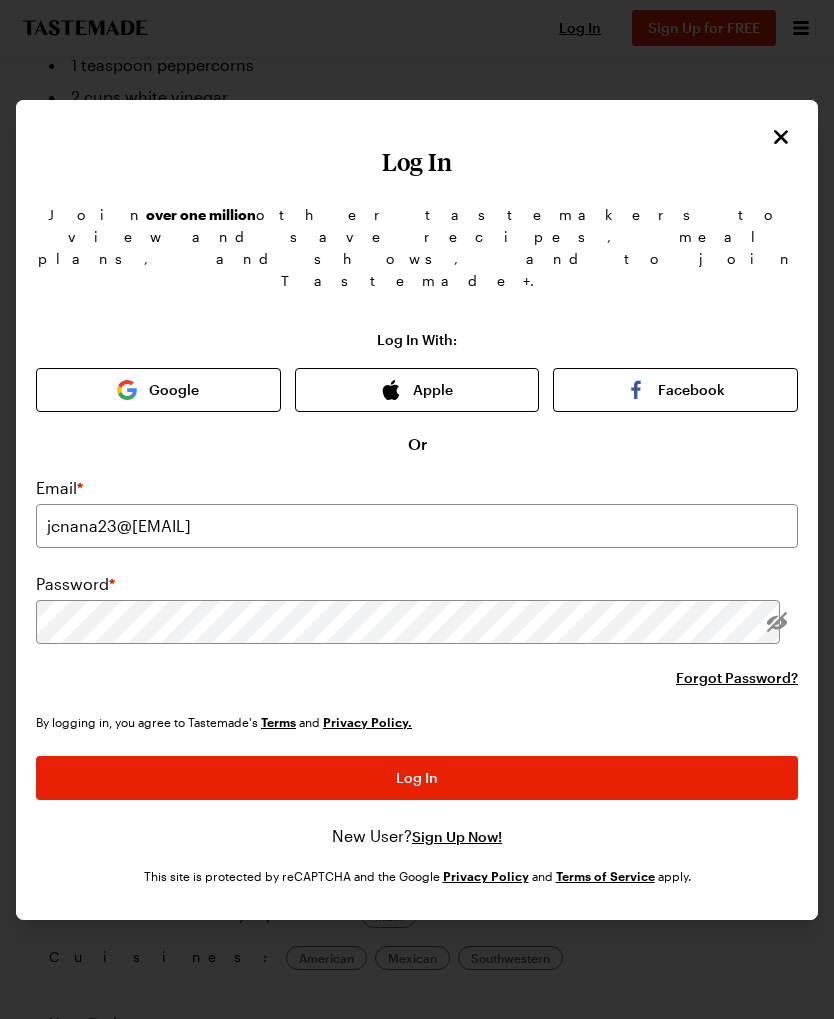 click on "Log In" at bounding box center (417, 778) 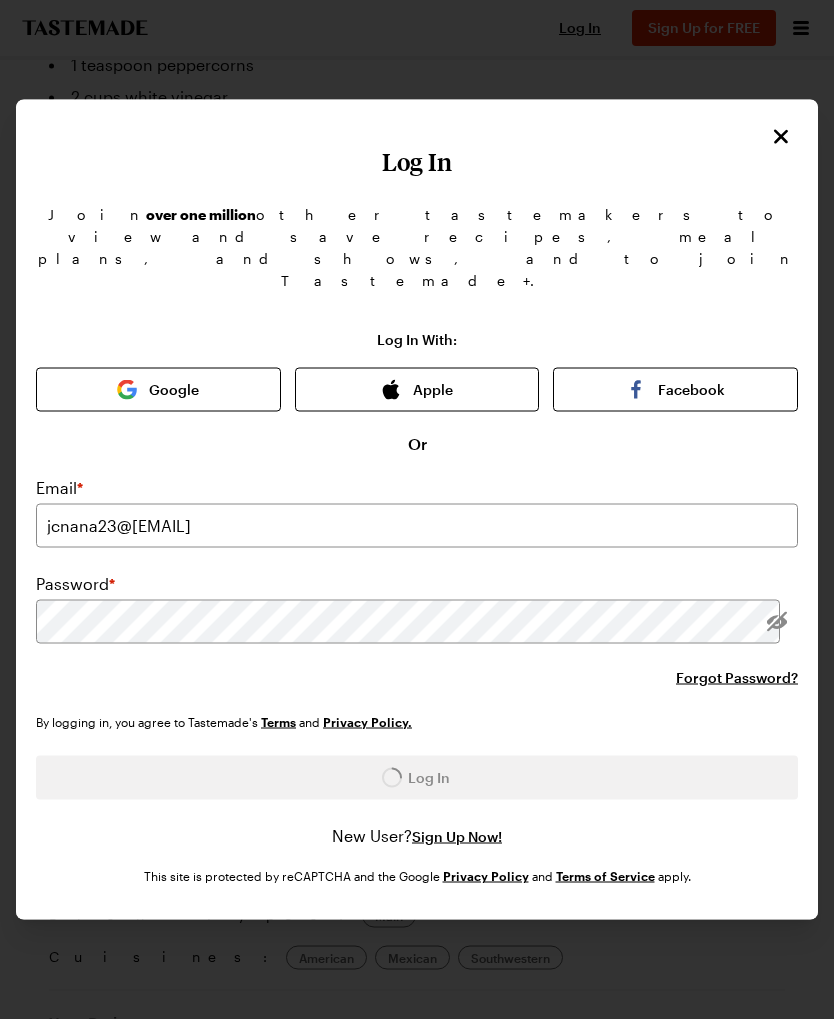 scroll, scrollTop: 2084, scrollLeft: 0, axis: vertical 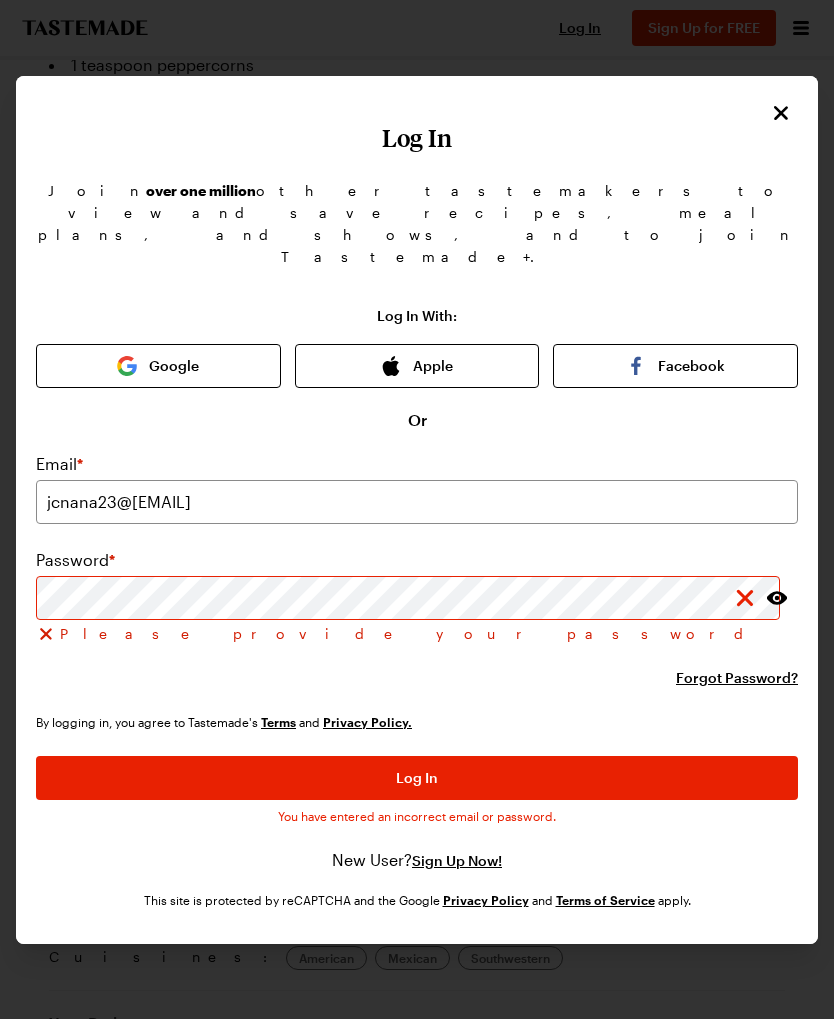 click on "Forgot Password?" at bounding box center (737, 678) 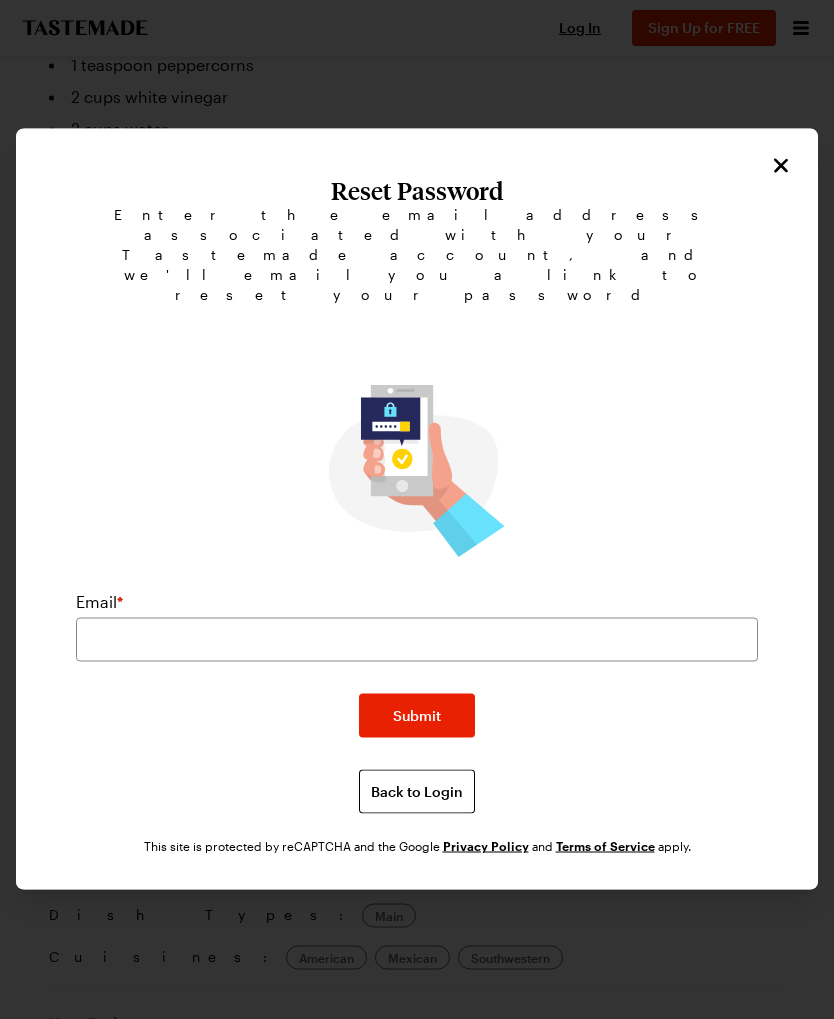 scroll, scrollTop: 2084, scrollLeft: 0, axis: vertical 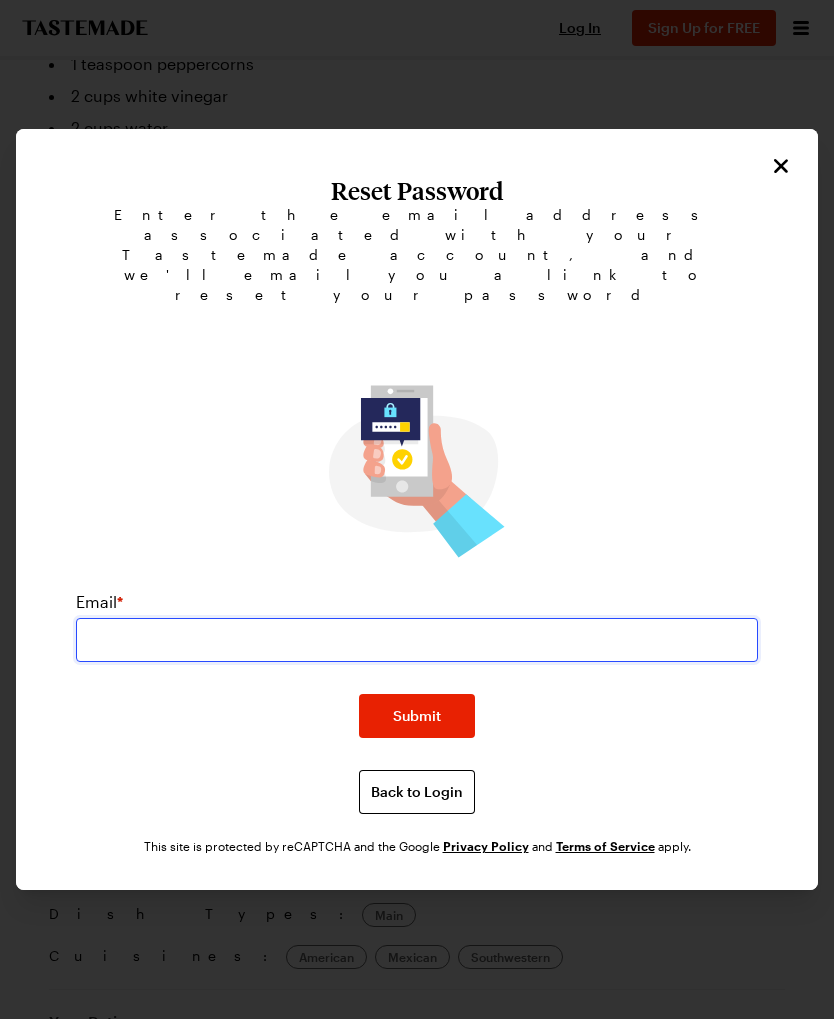 click at bounding box center [417, 640] 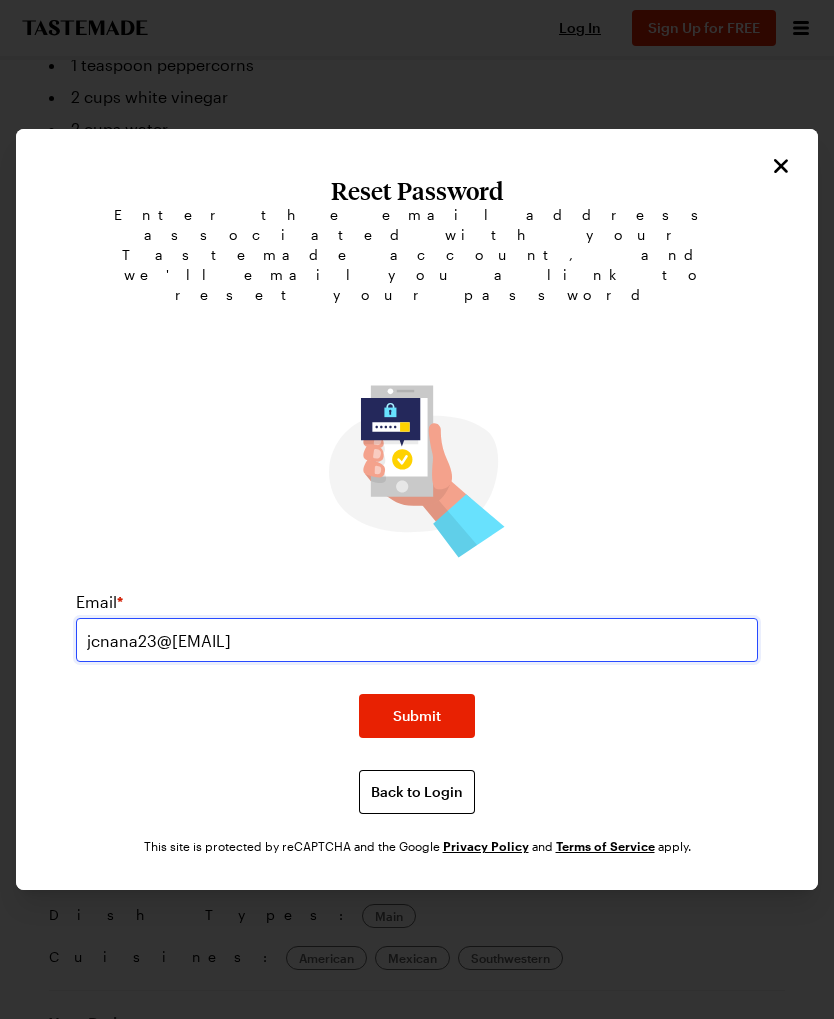 type on "jcnana23@yahoo.com" 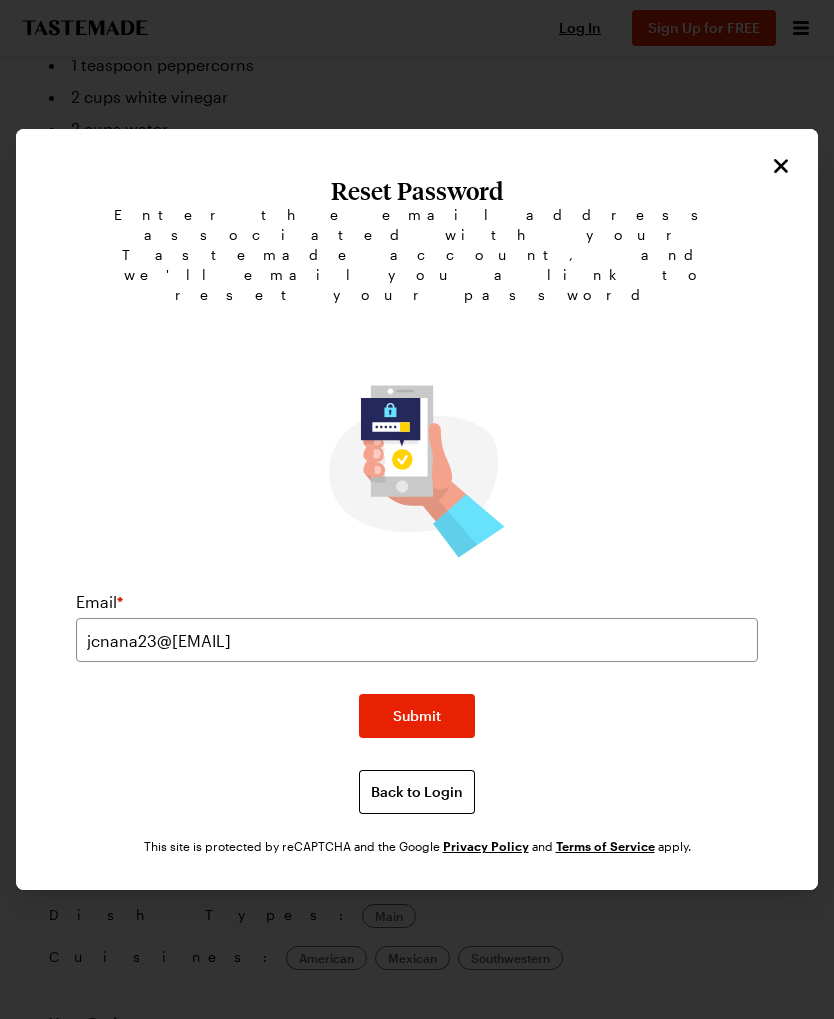 click on "Submit" at bounding box center [417, 716] 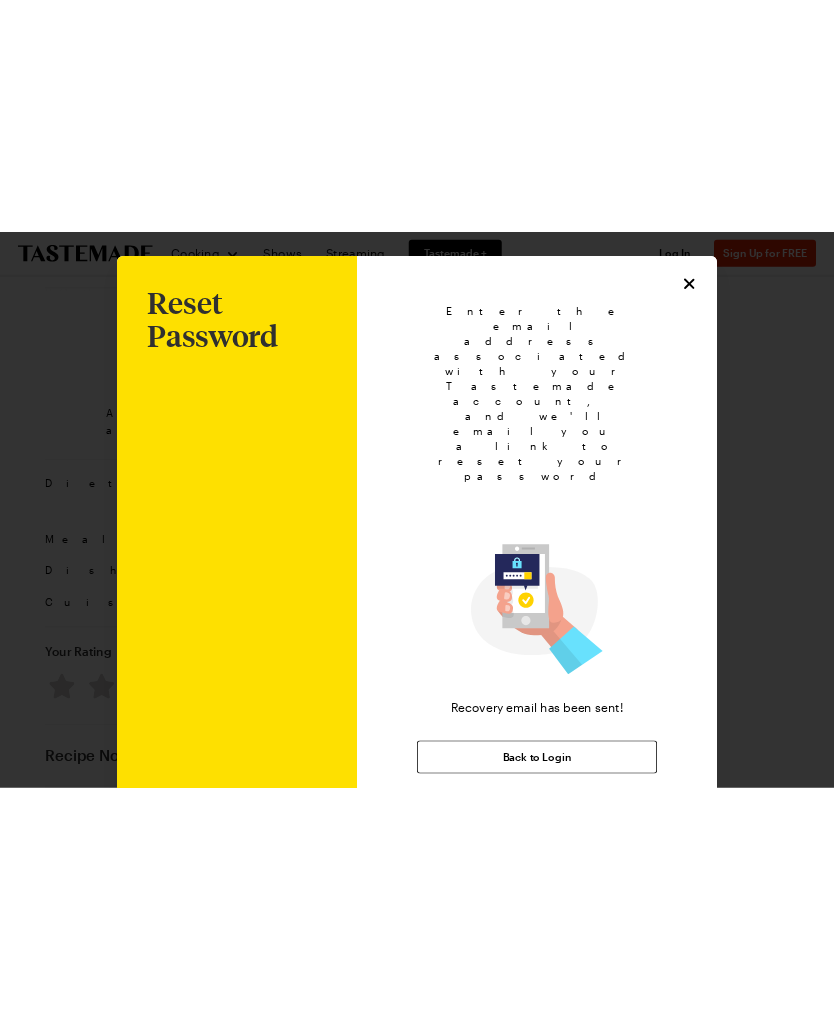 scroll, scrollTop: 2084, scrollLeft: 0, axis: vertical 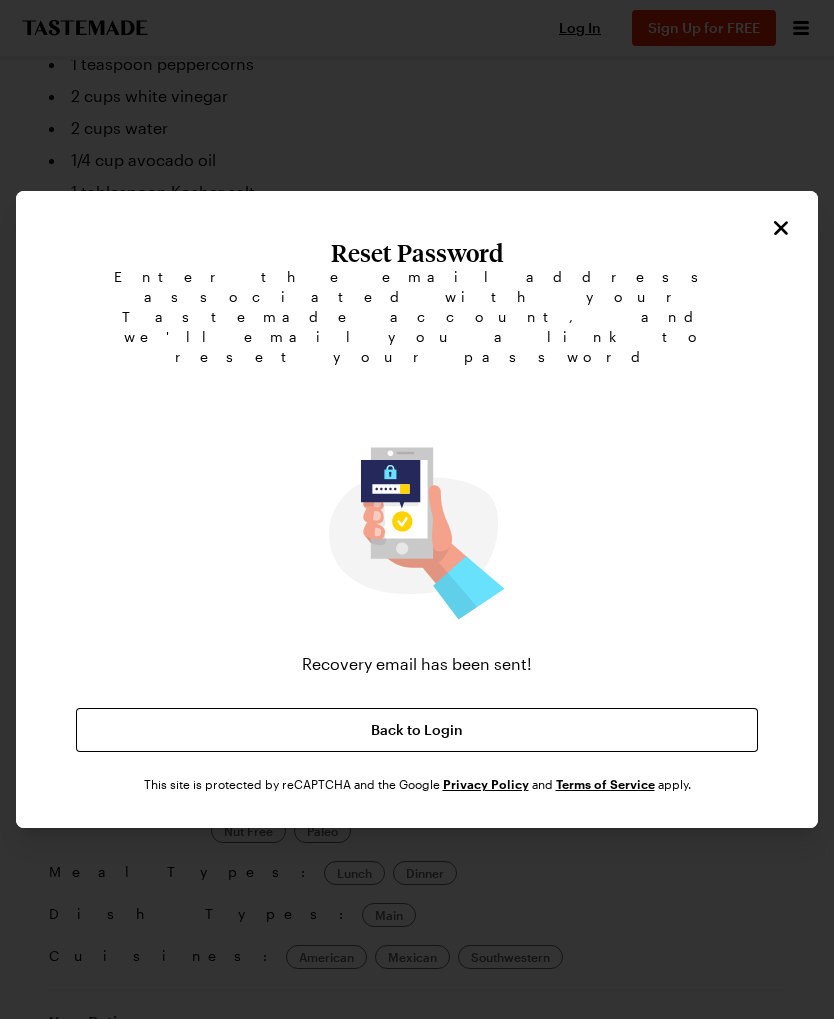 click on "Back to Login" at bounding box center [417, 730] 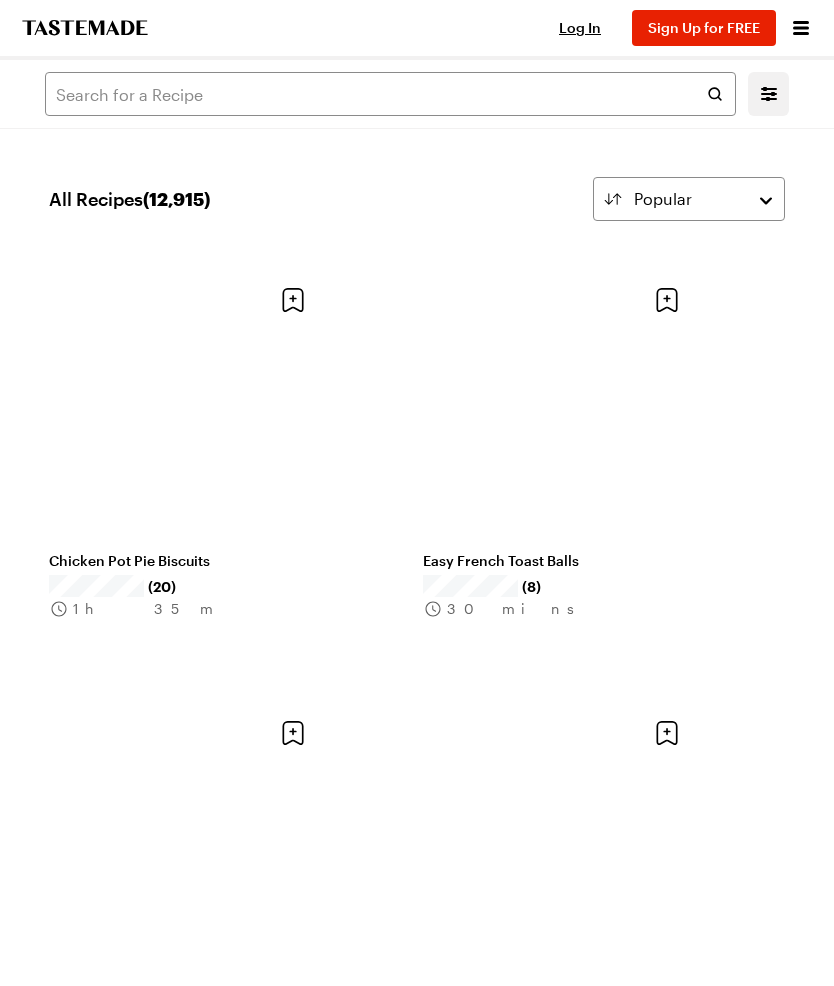 scroll, scrollTop: 0, scrollLeft: 0, axis: both 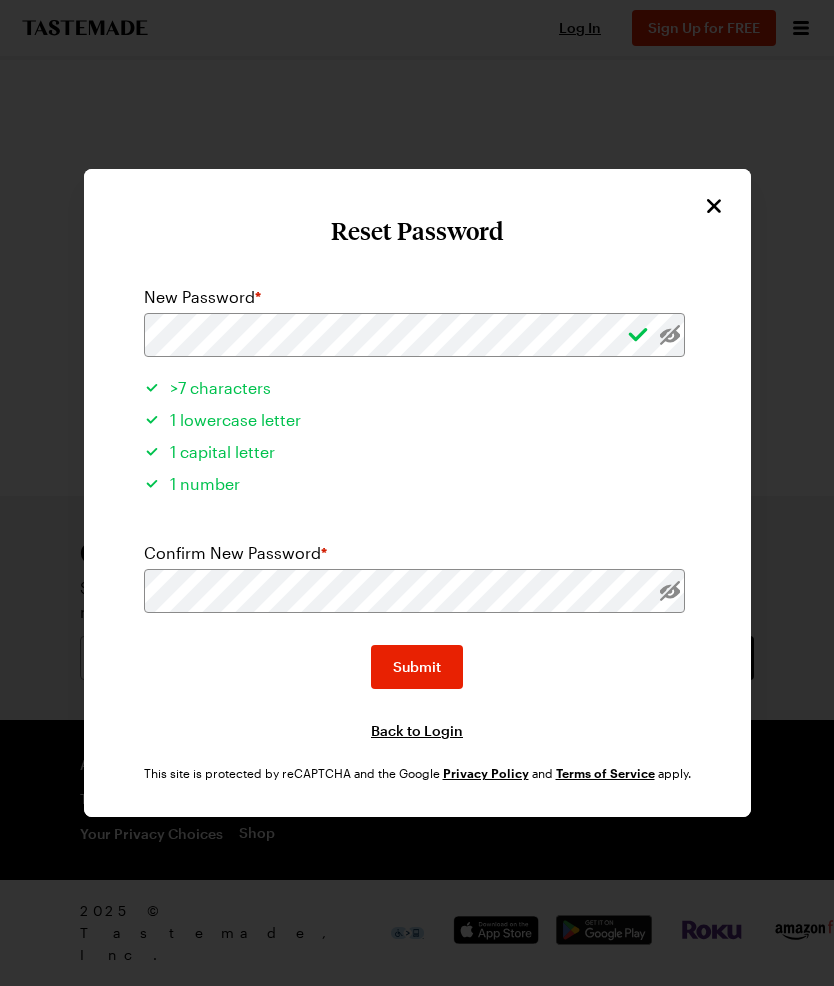 click on "Submit" at bounding box center (417, 667) 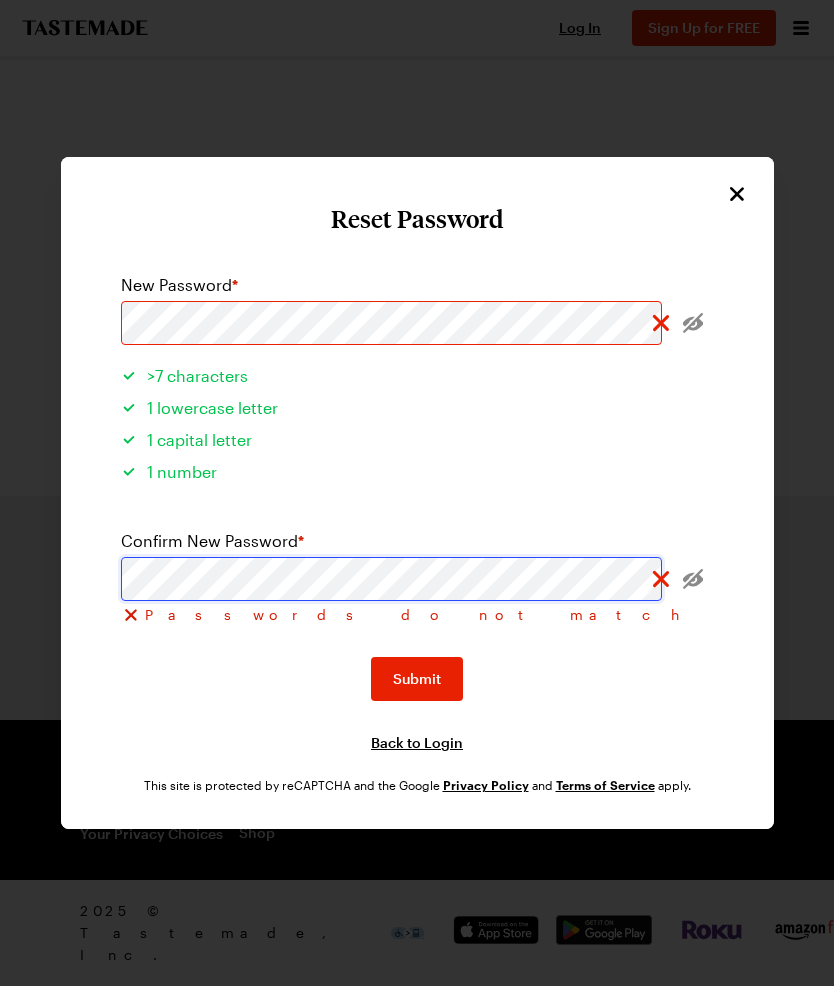 click at bounding box center [693, 323] 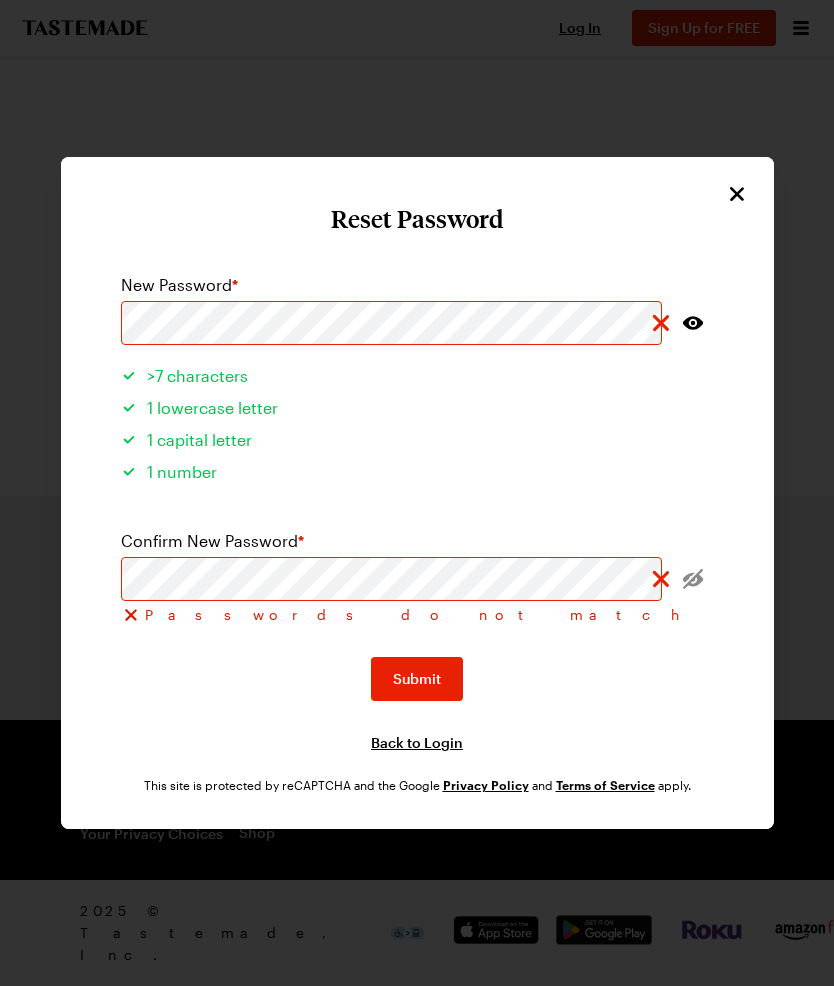 click at bounding box center [693, 579] 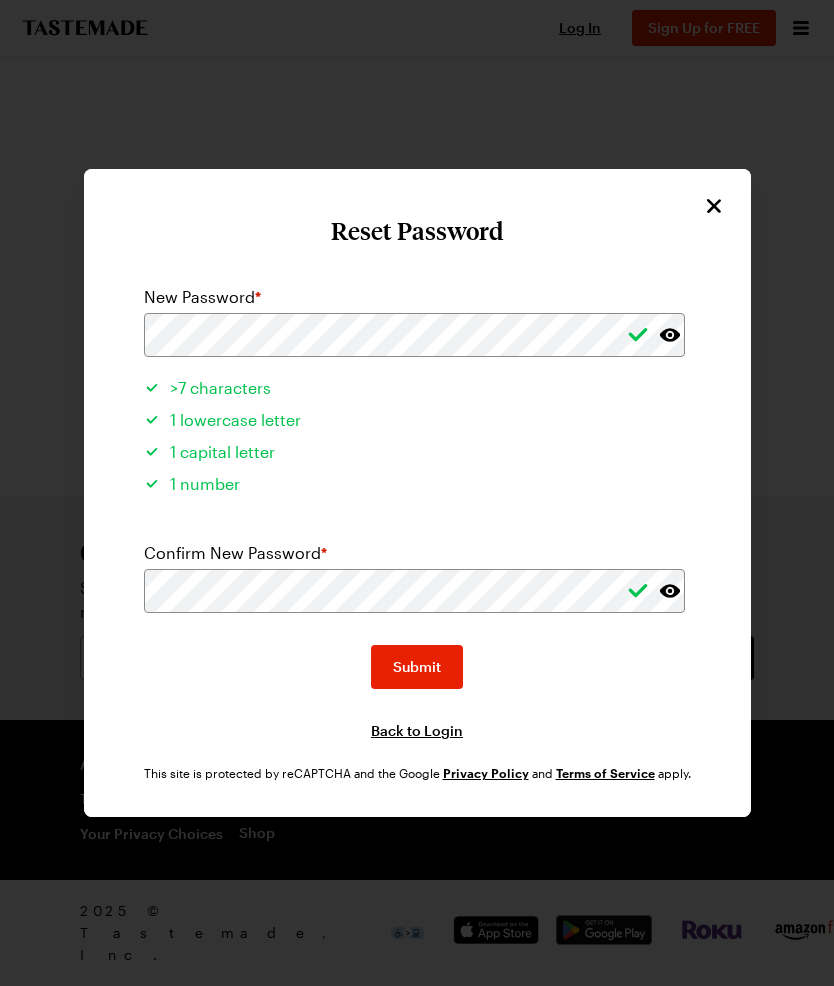 click on "Submit" at bounding box center (417, 667) 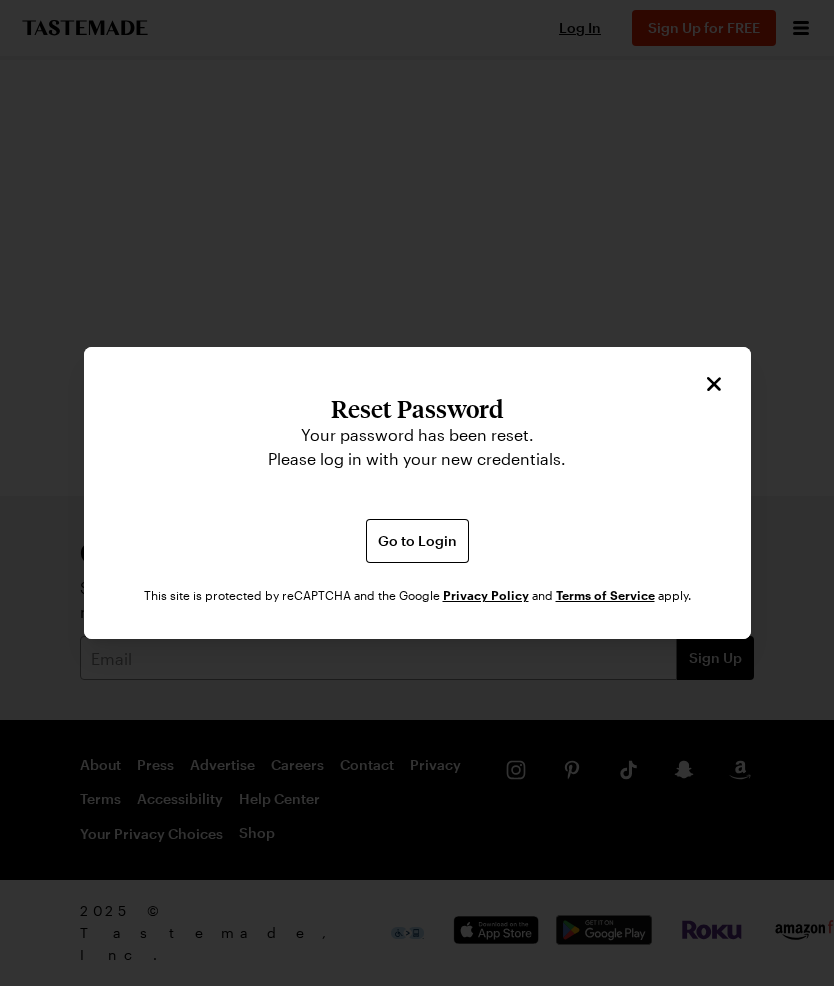 click on "Go to Login" at bounding box center (417, 541) 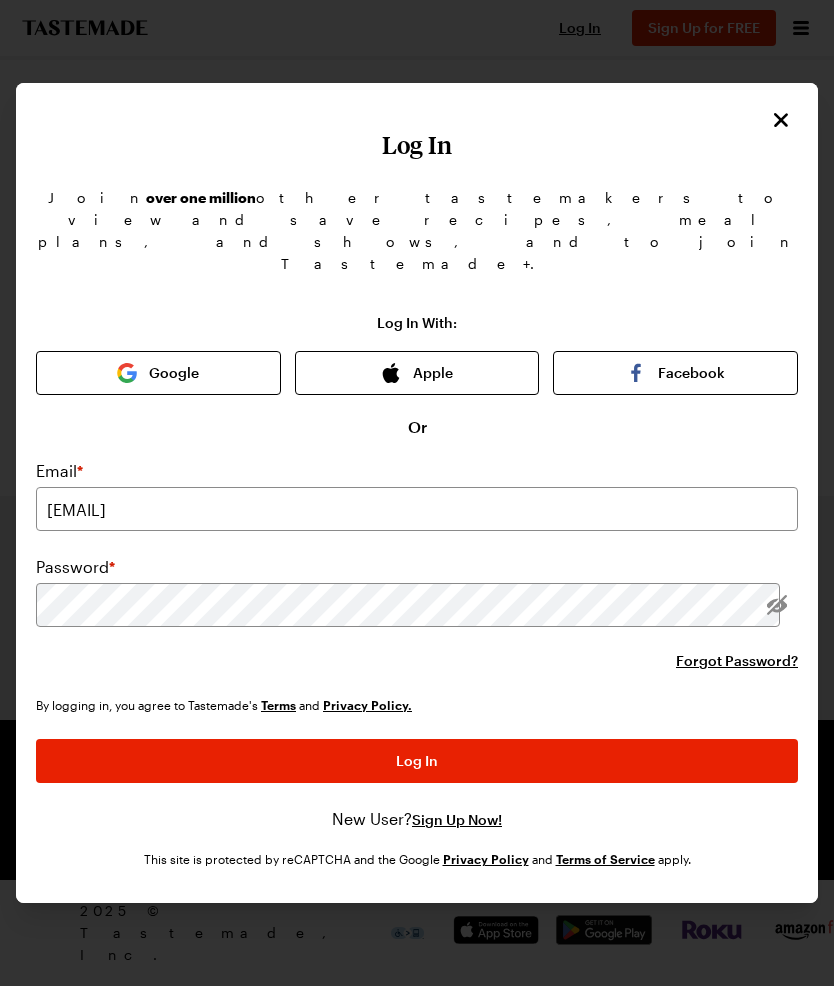 click on "Log In" at bounding box center (417, 761) 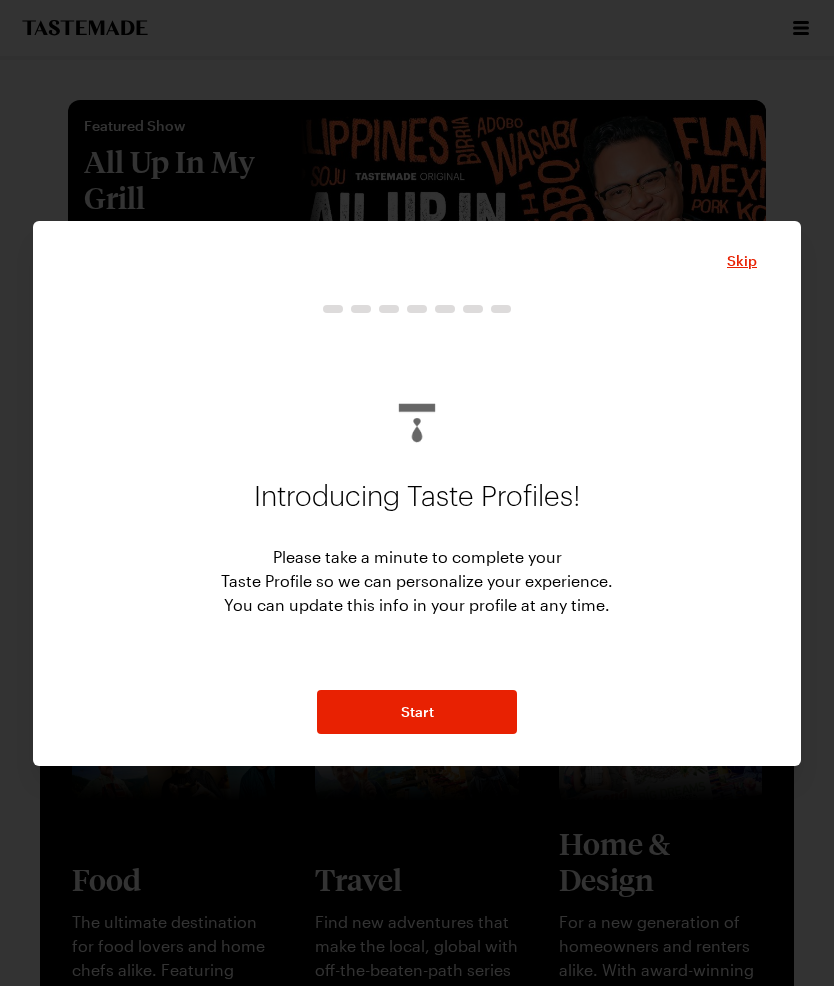 click on "Skip" at bounding box center (742, 261) 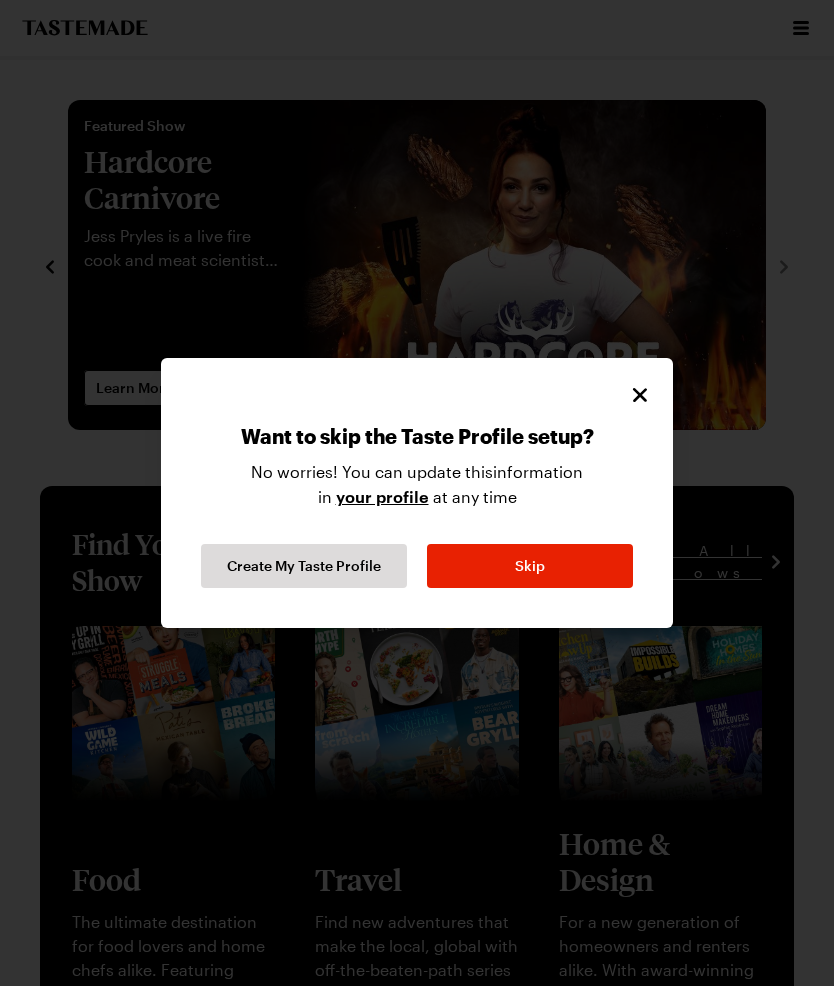 click 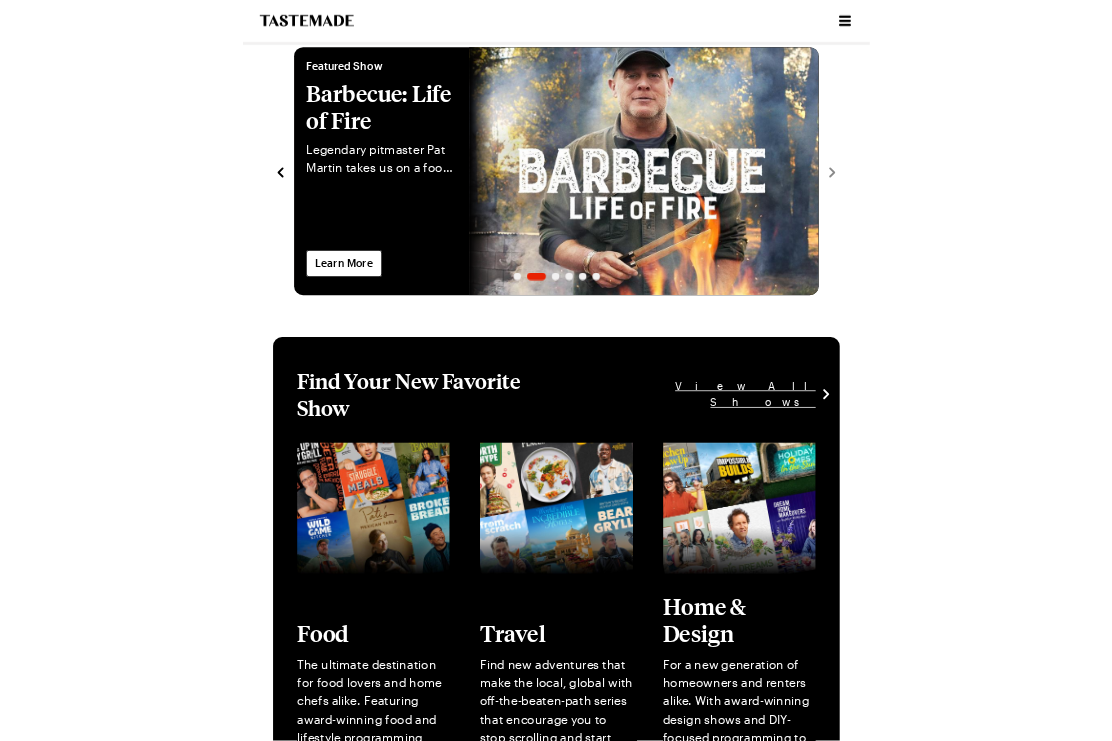 scroll, scrollTop: 0, scrollLeft: 0, axis: both 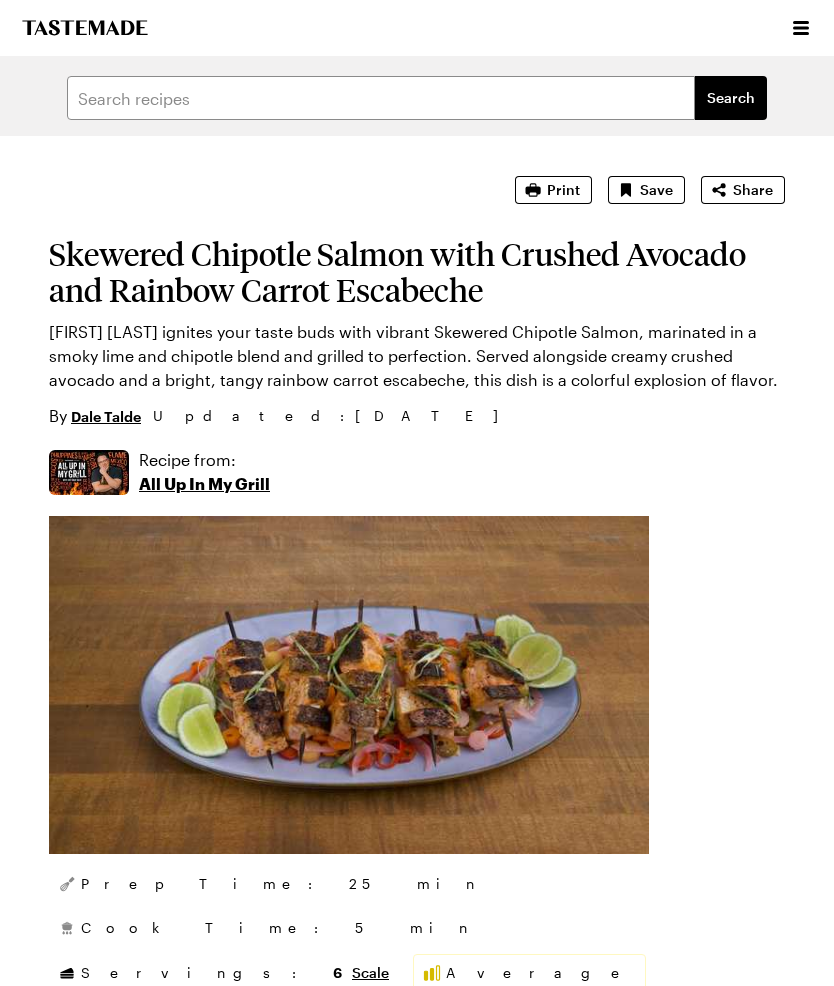 click on "Print" at bounding box center [563, 190] 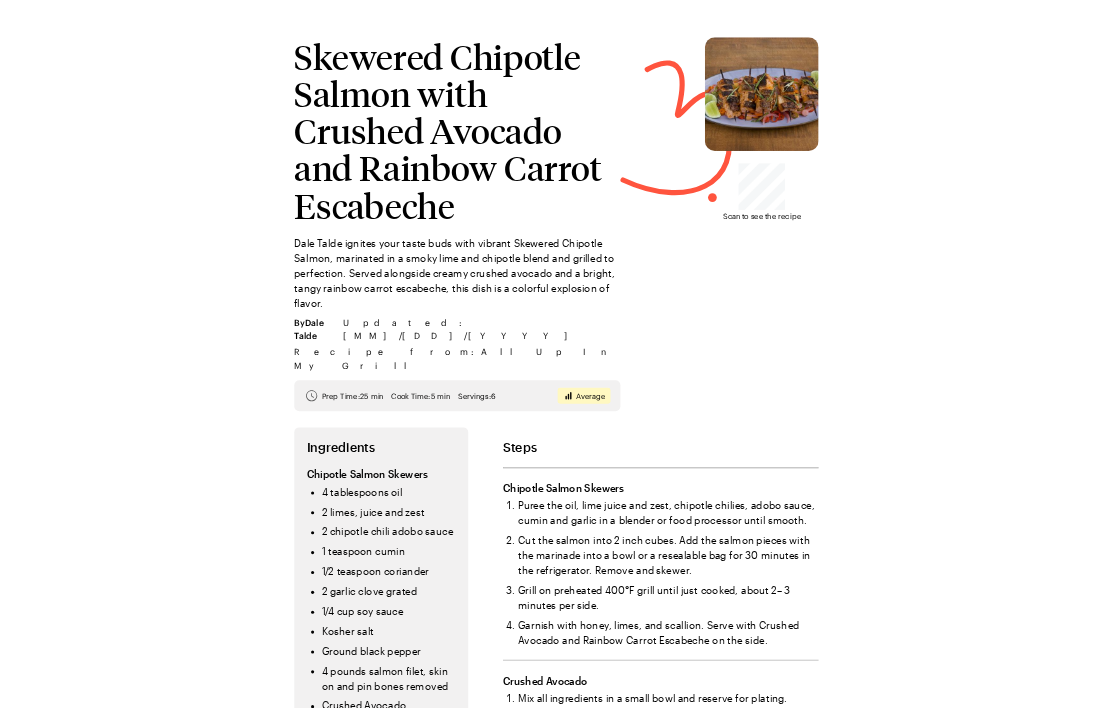 scroll, scrollTop: 0, scrollLeft: 0, axis: both 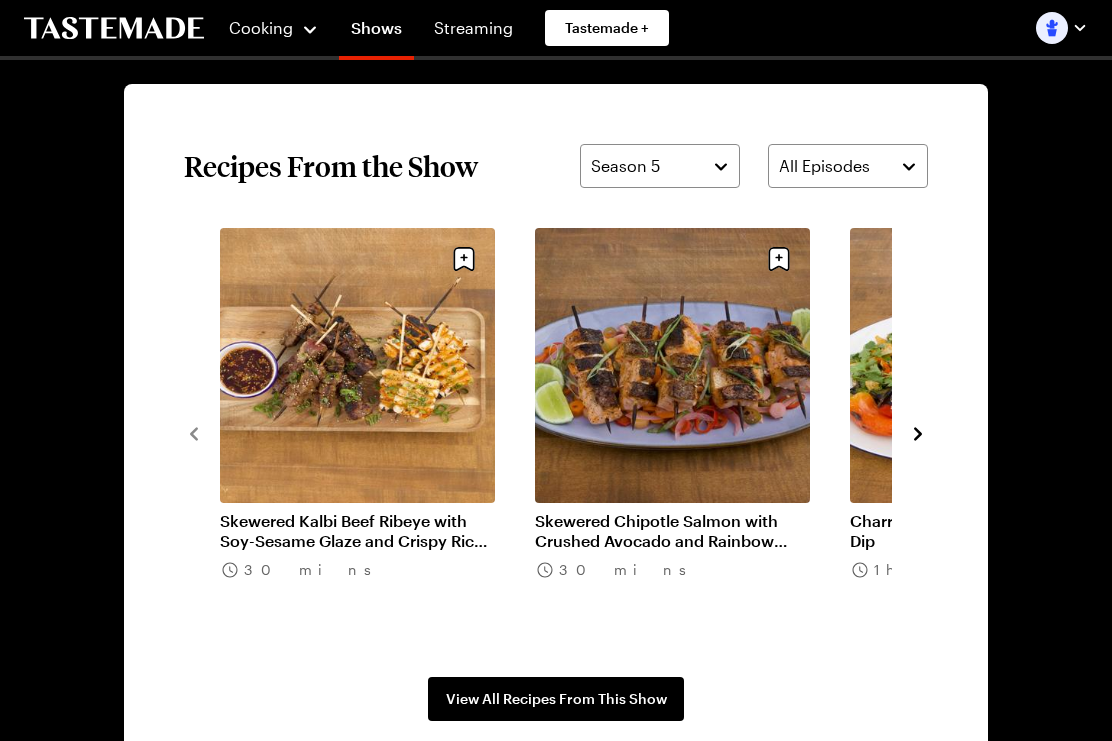 click 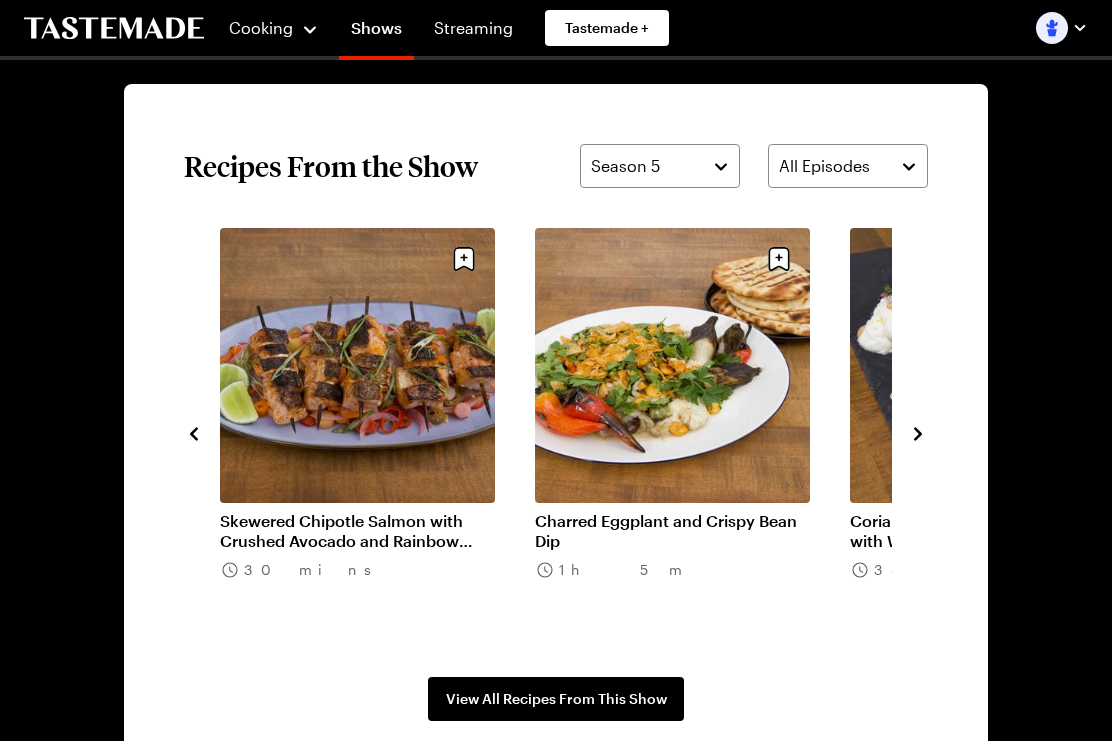 click 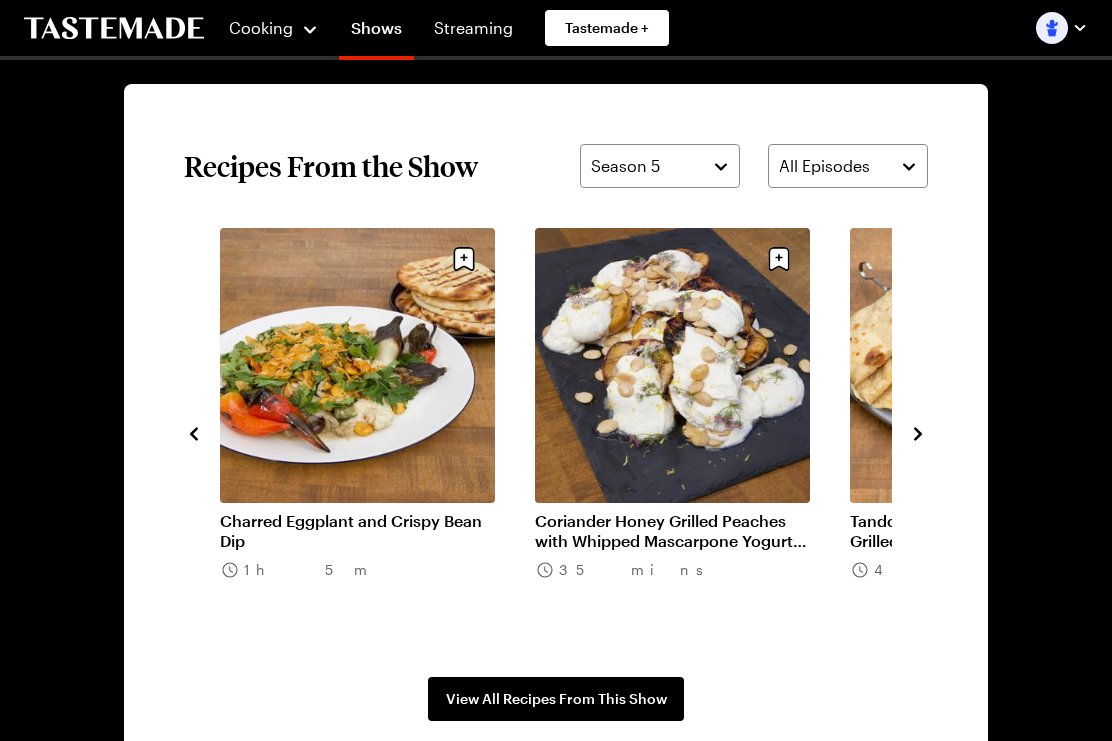 click 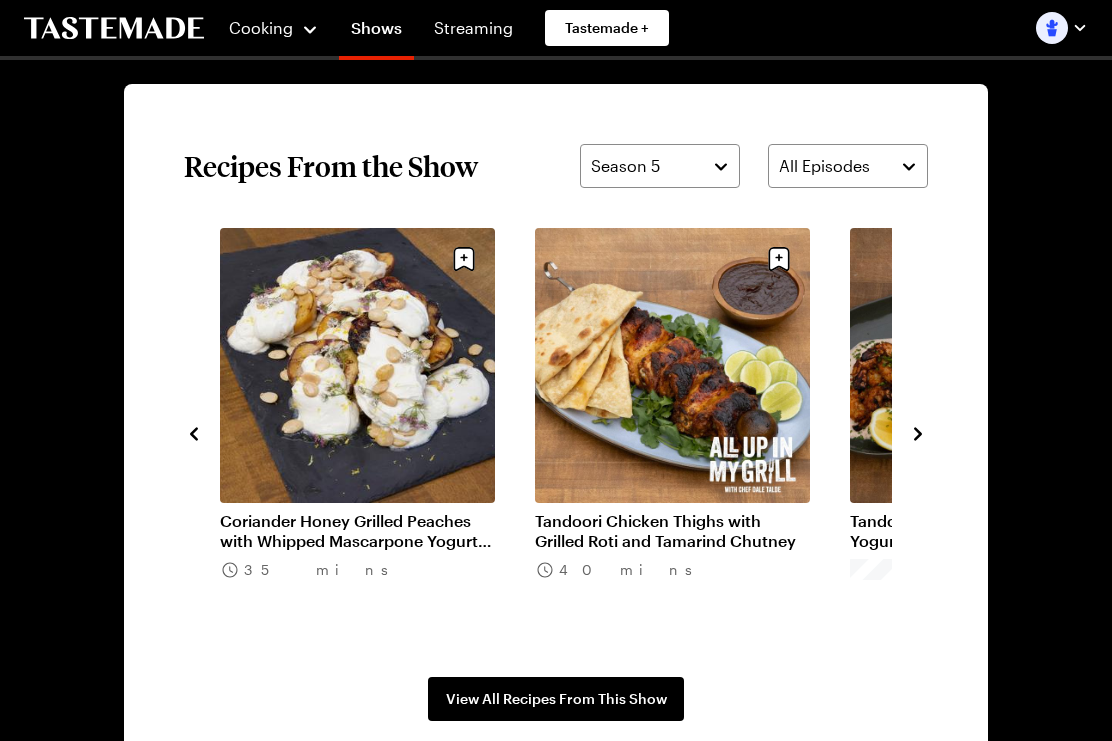 click 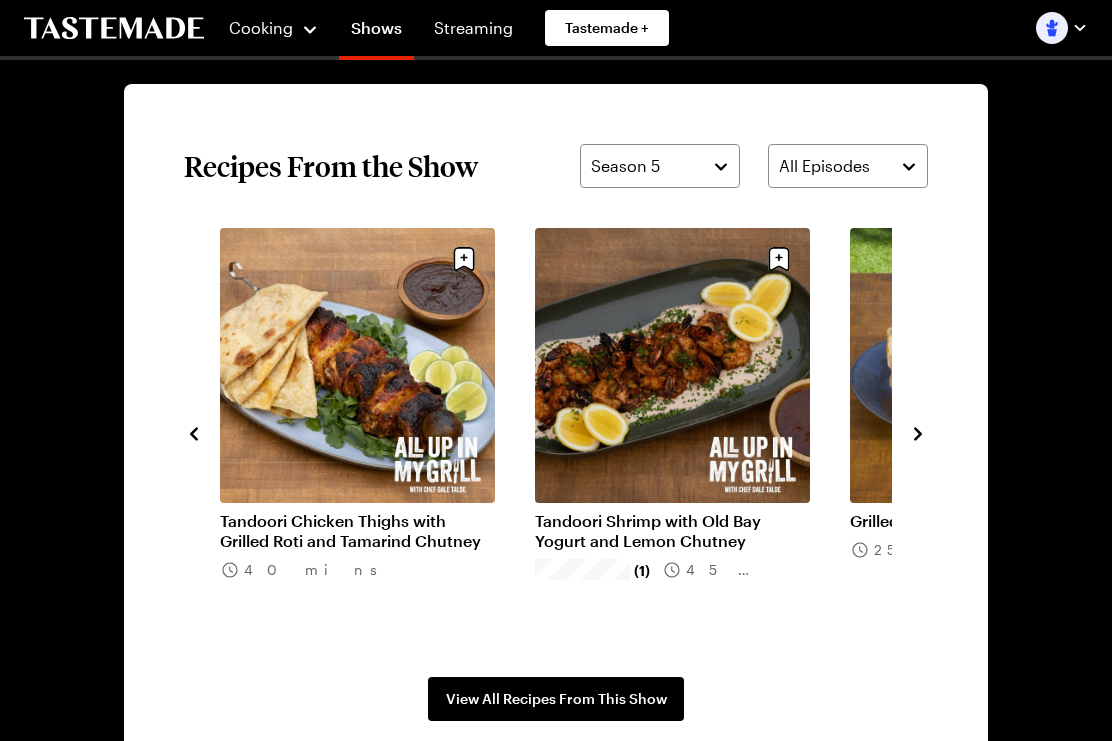 click 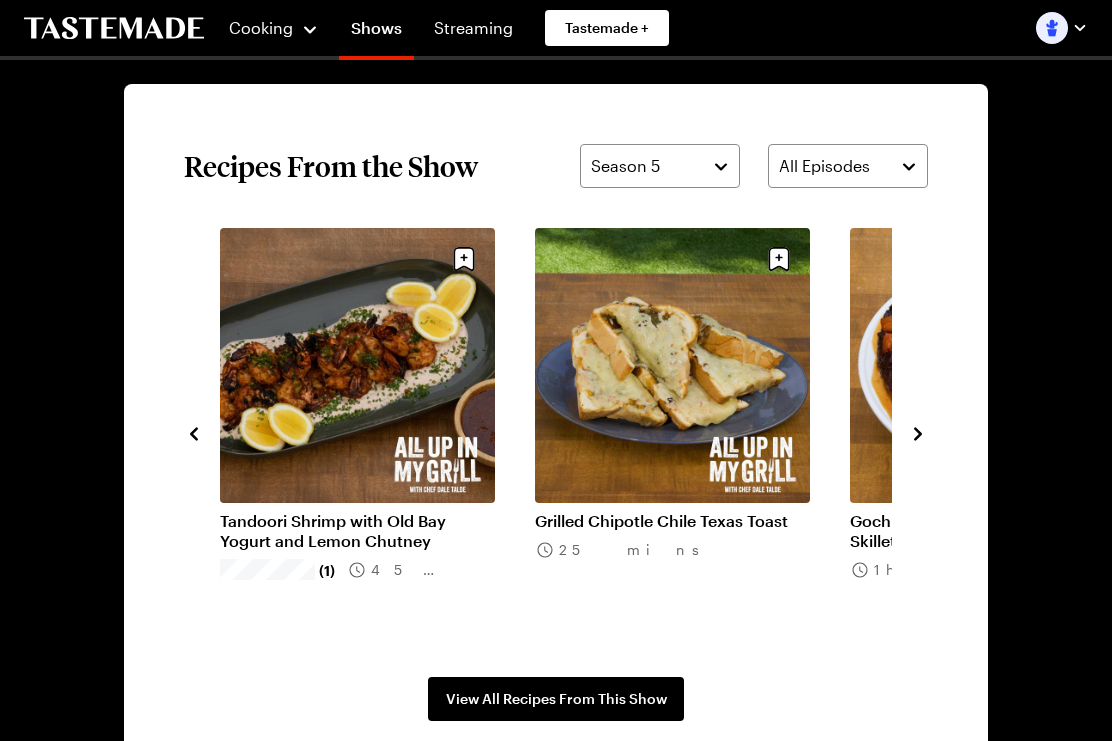 click 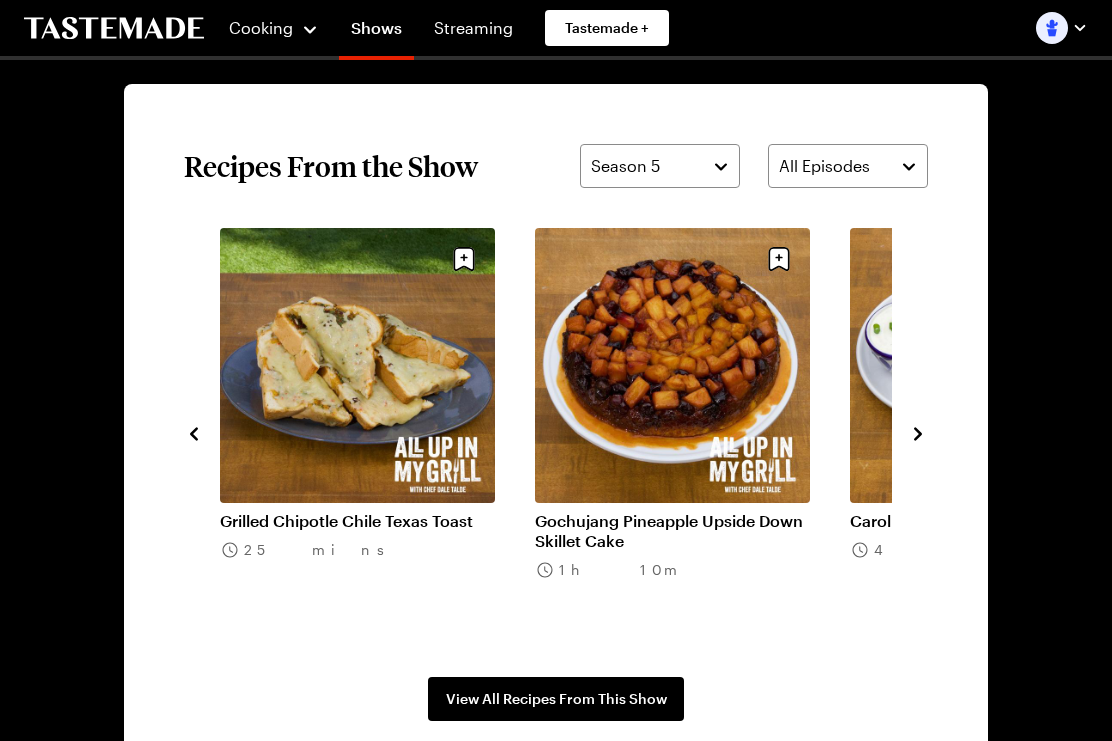 click 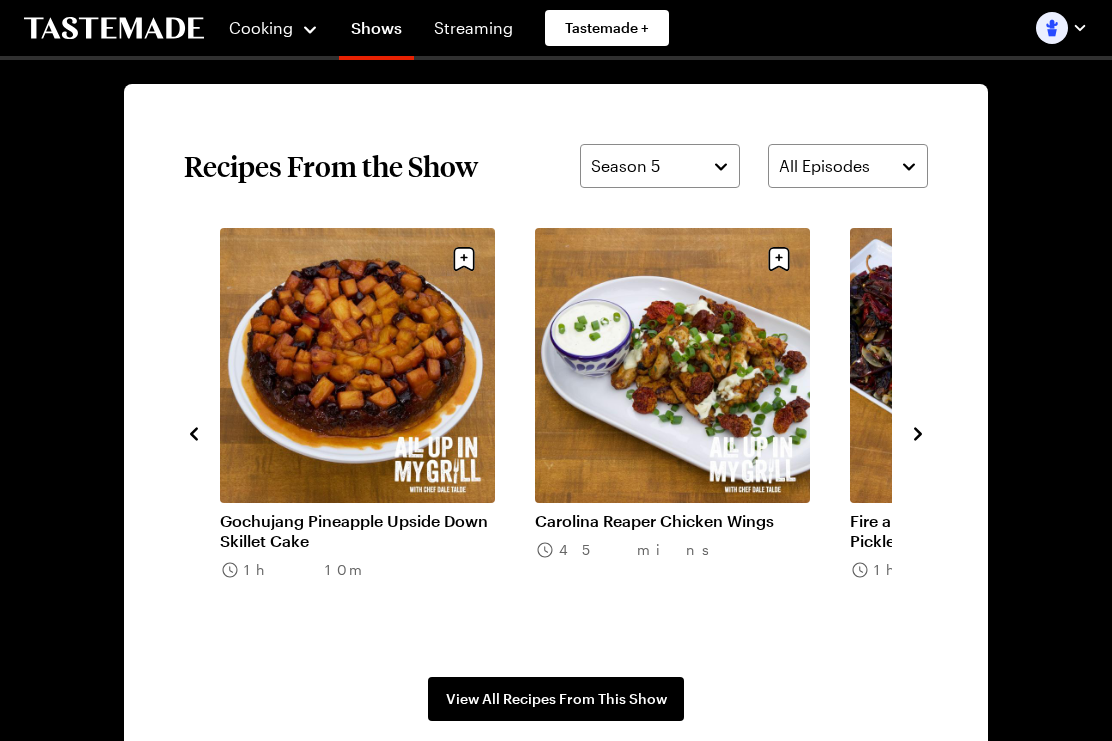 click 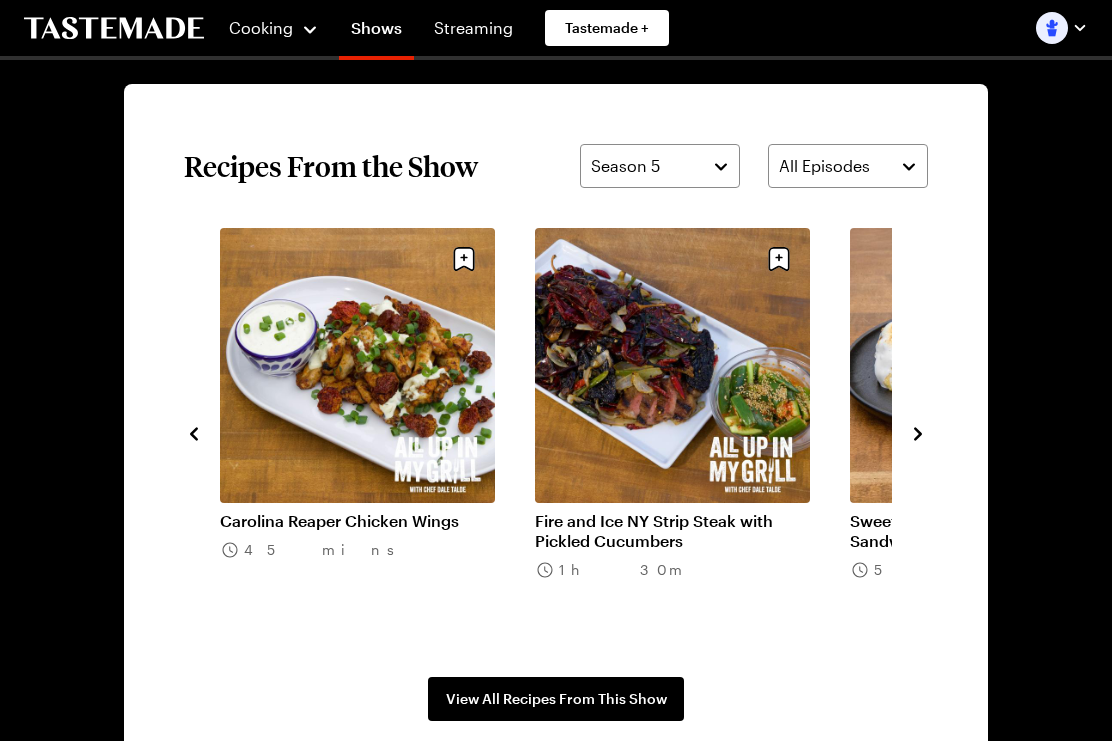 click 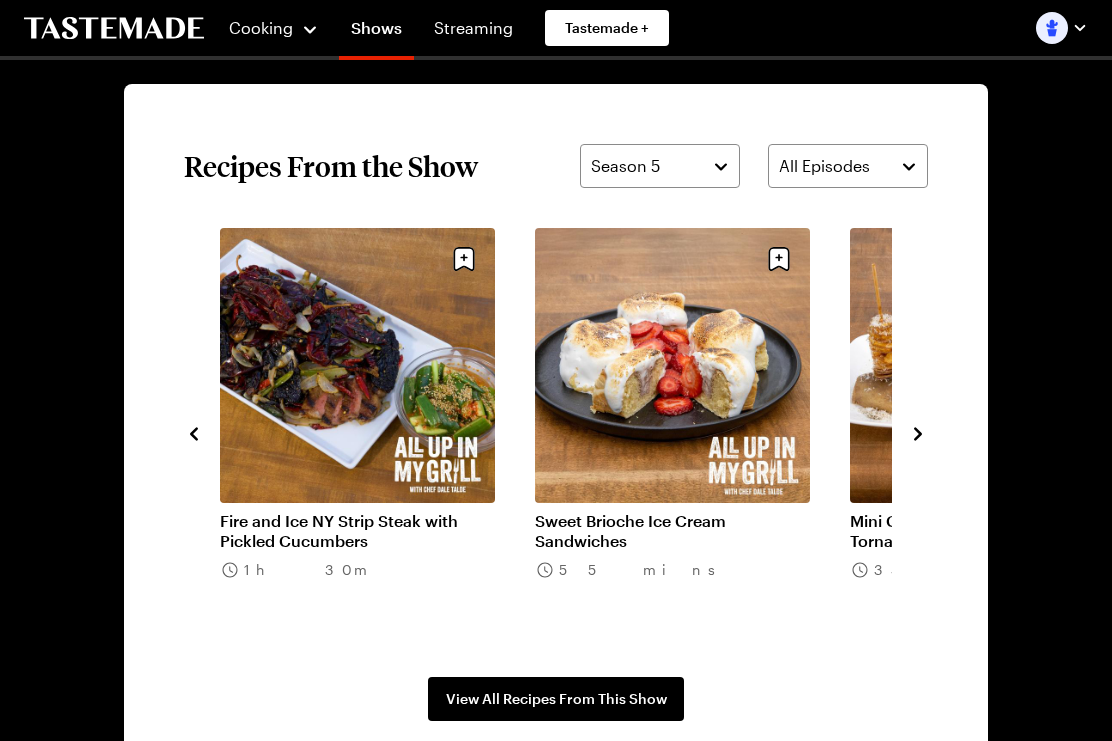 click 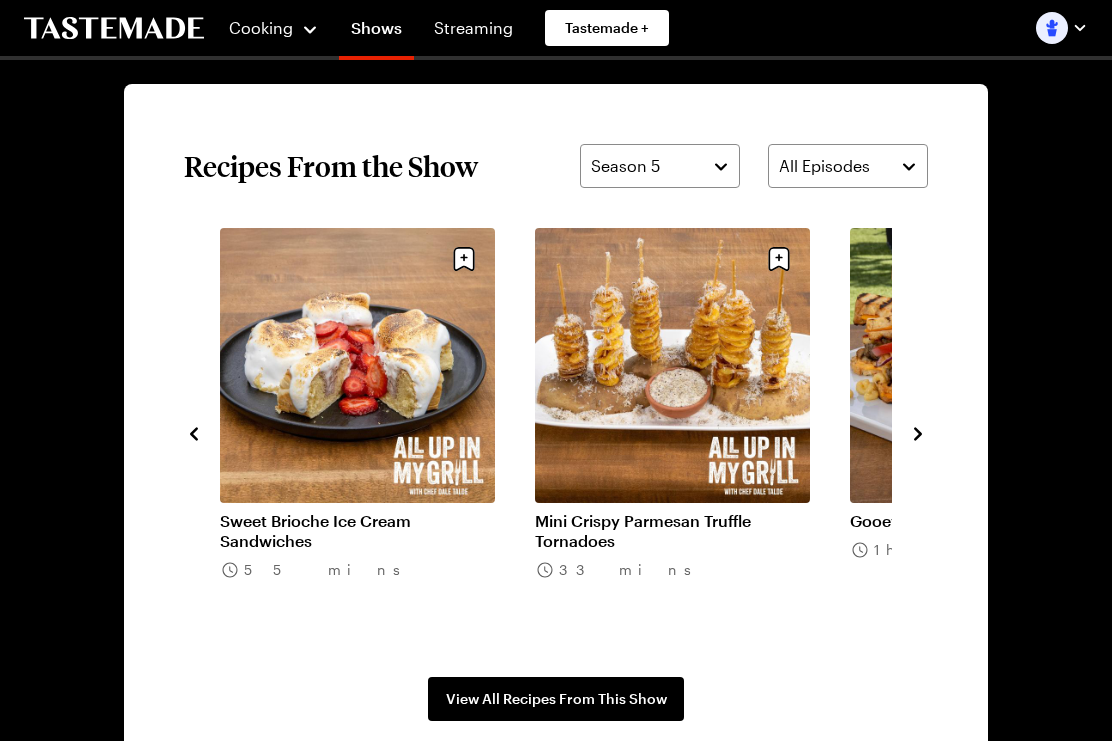 click 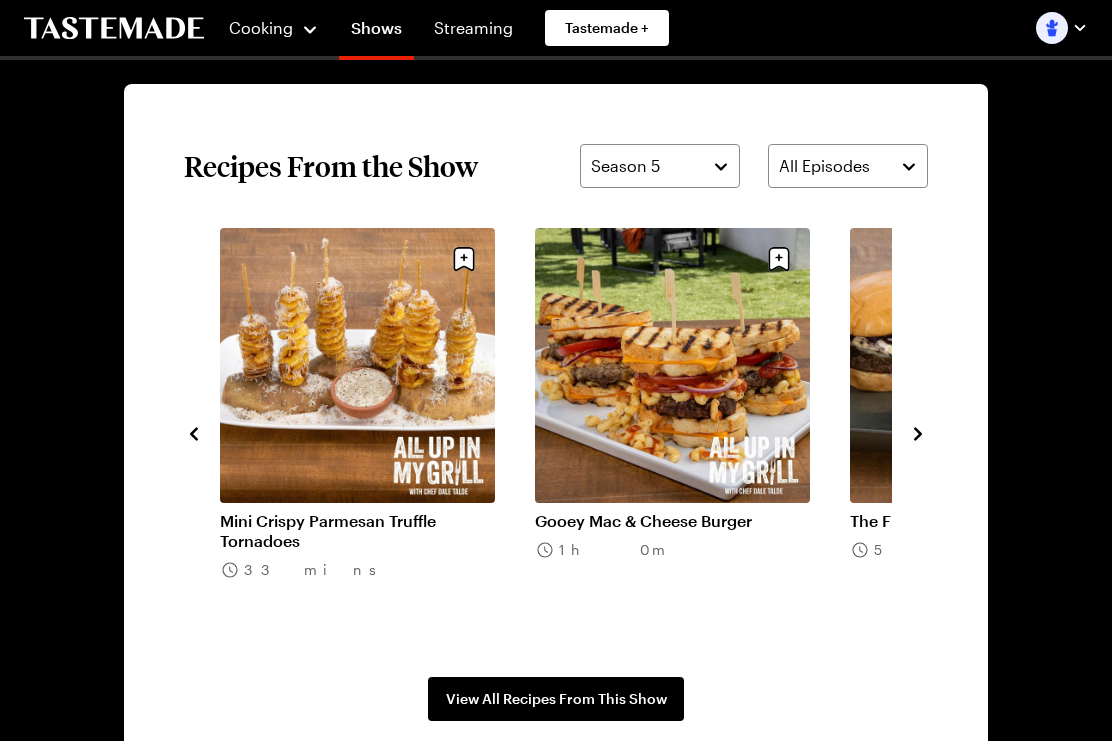click 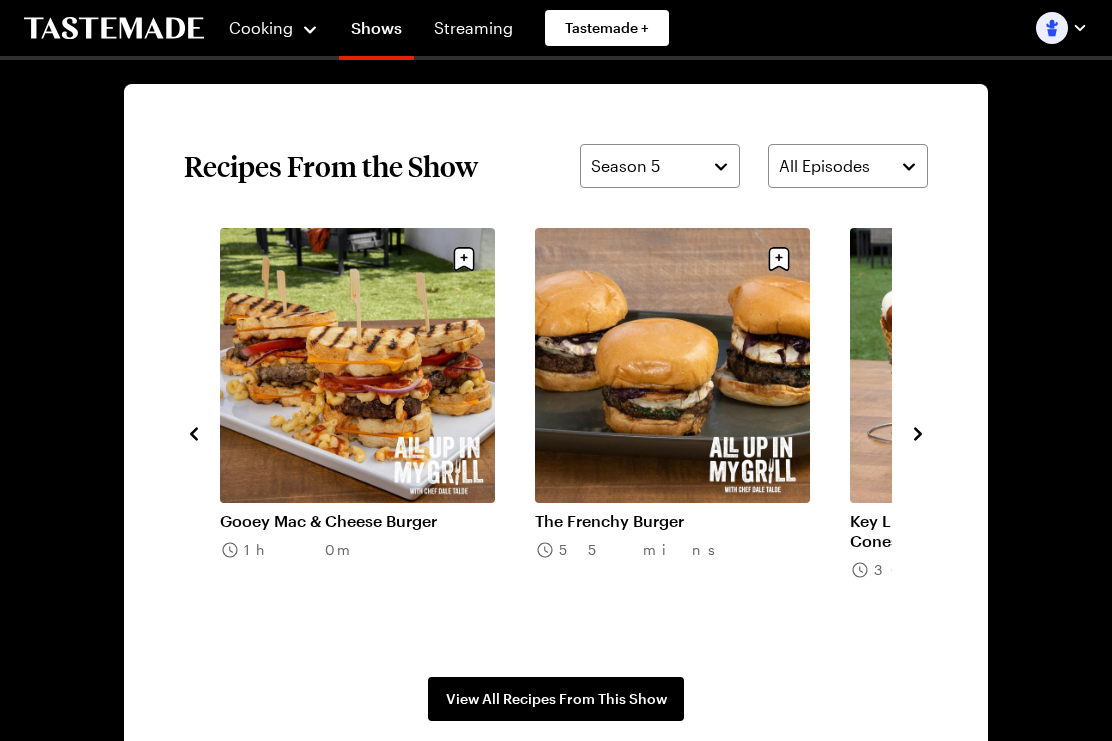 click 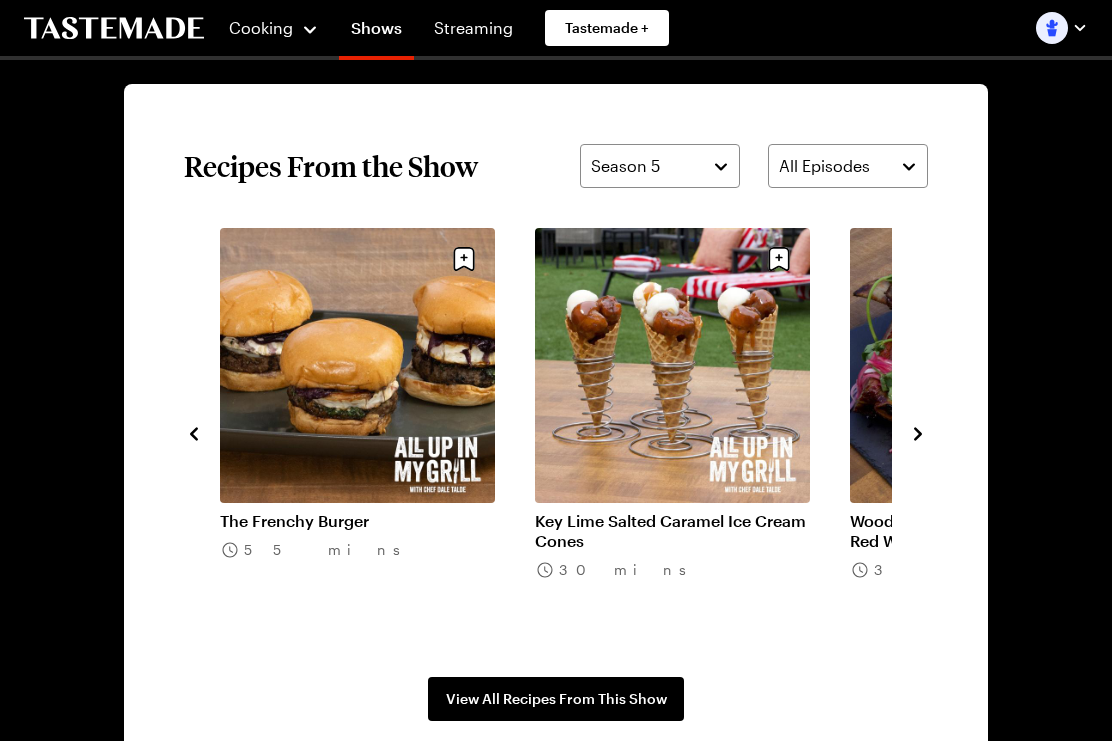 click 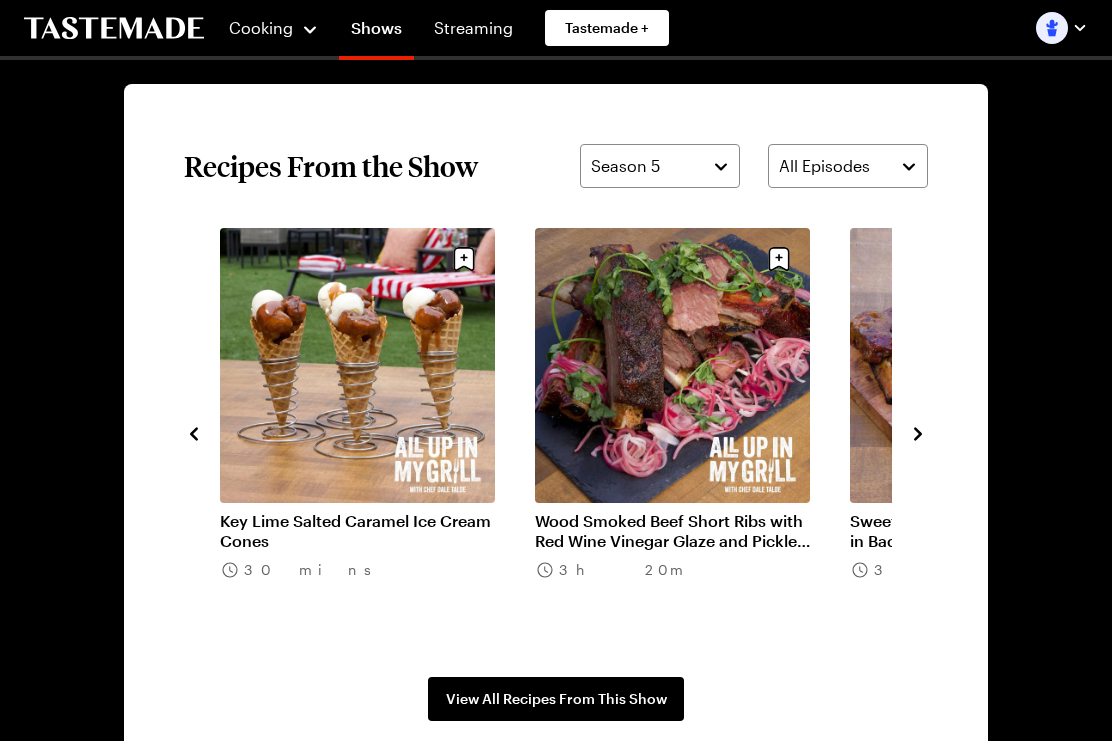 click 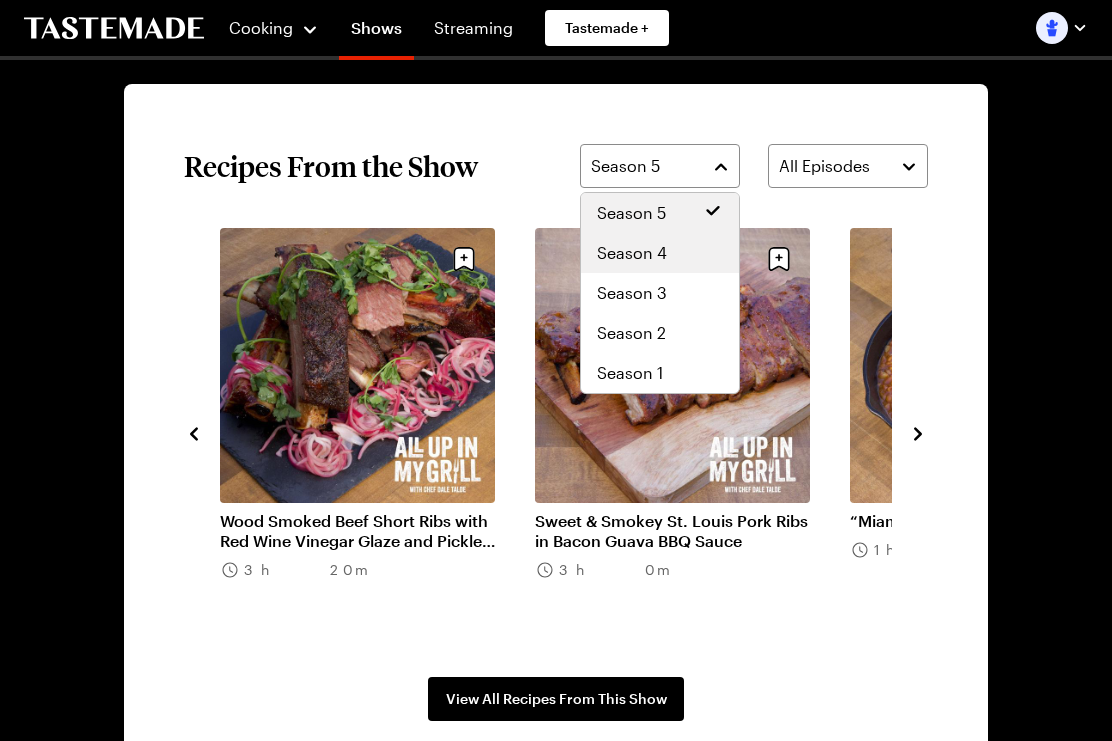 click on "Season 4" at bounding box center [632, 253] 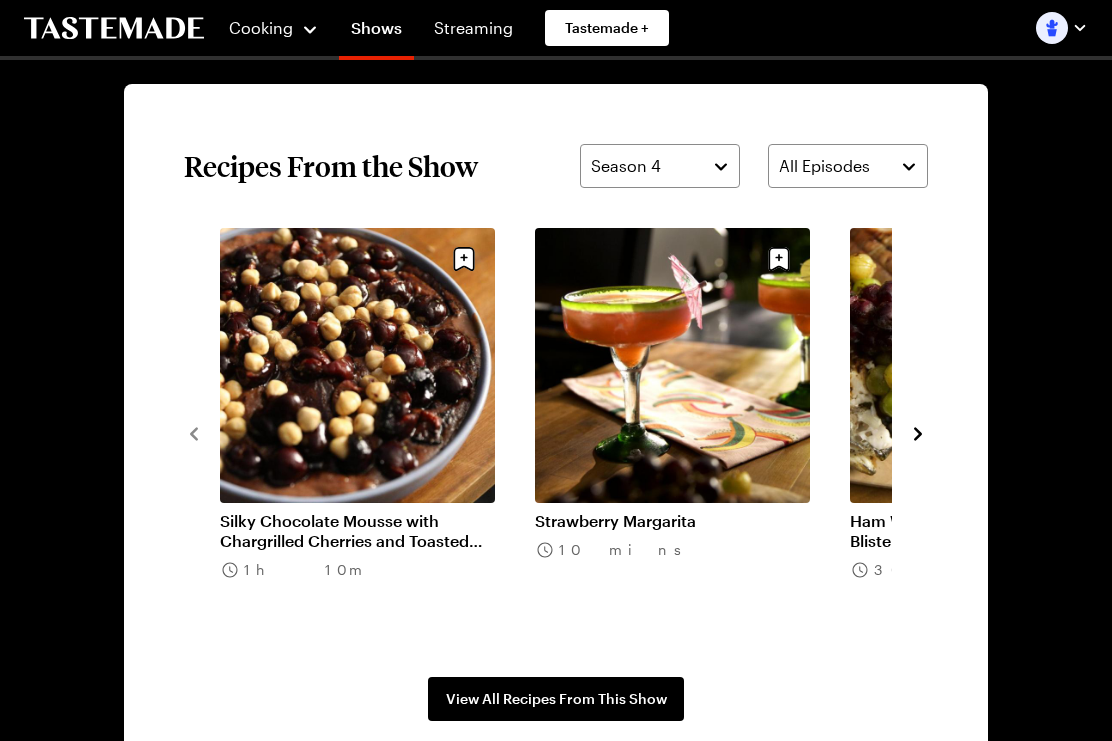 click 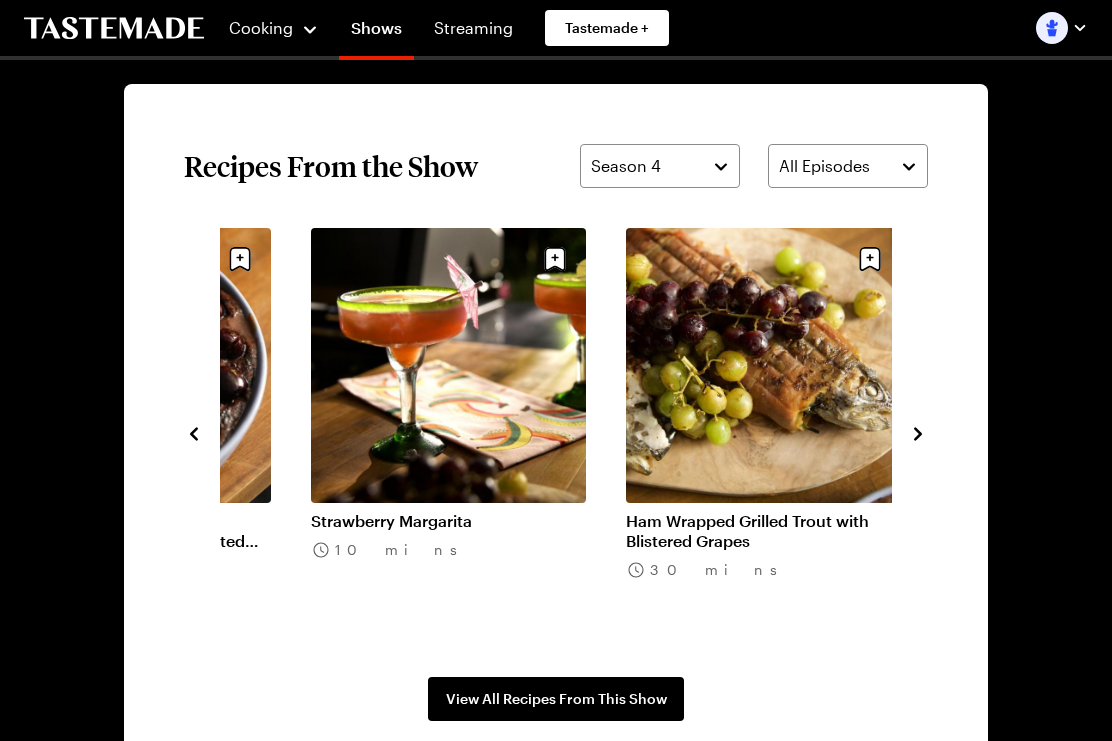 click 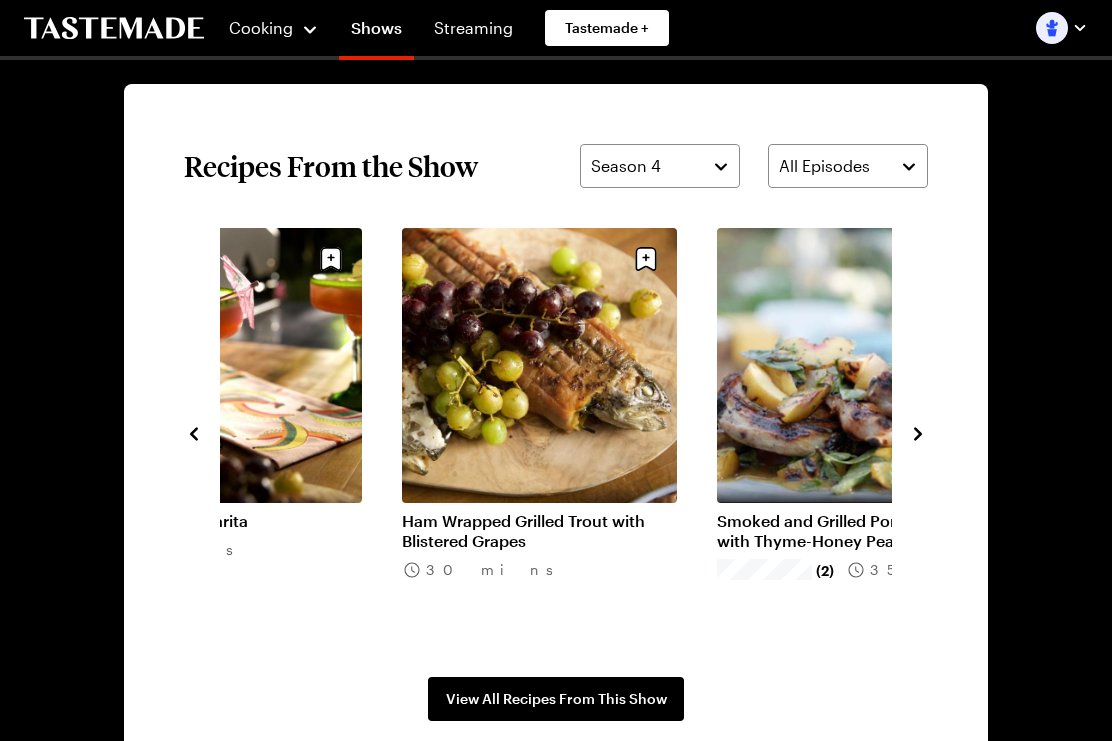 click 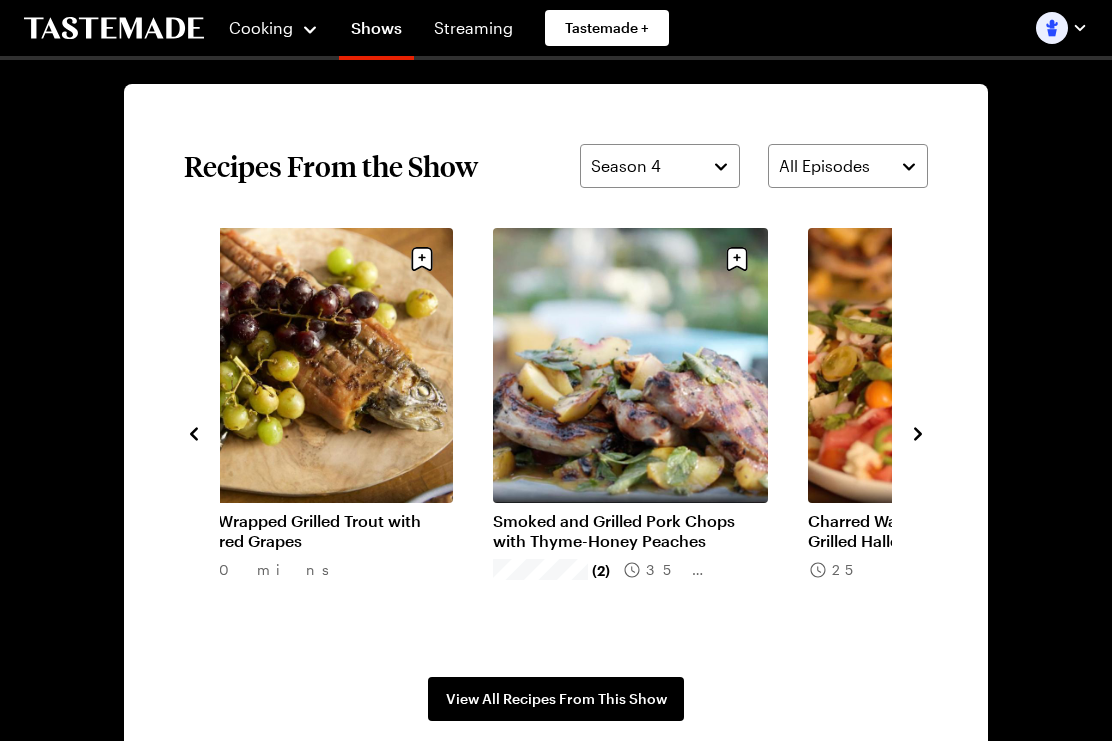 click 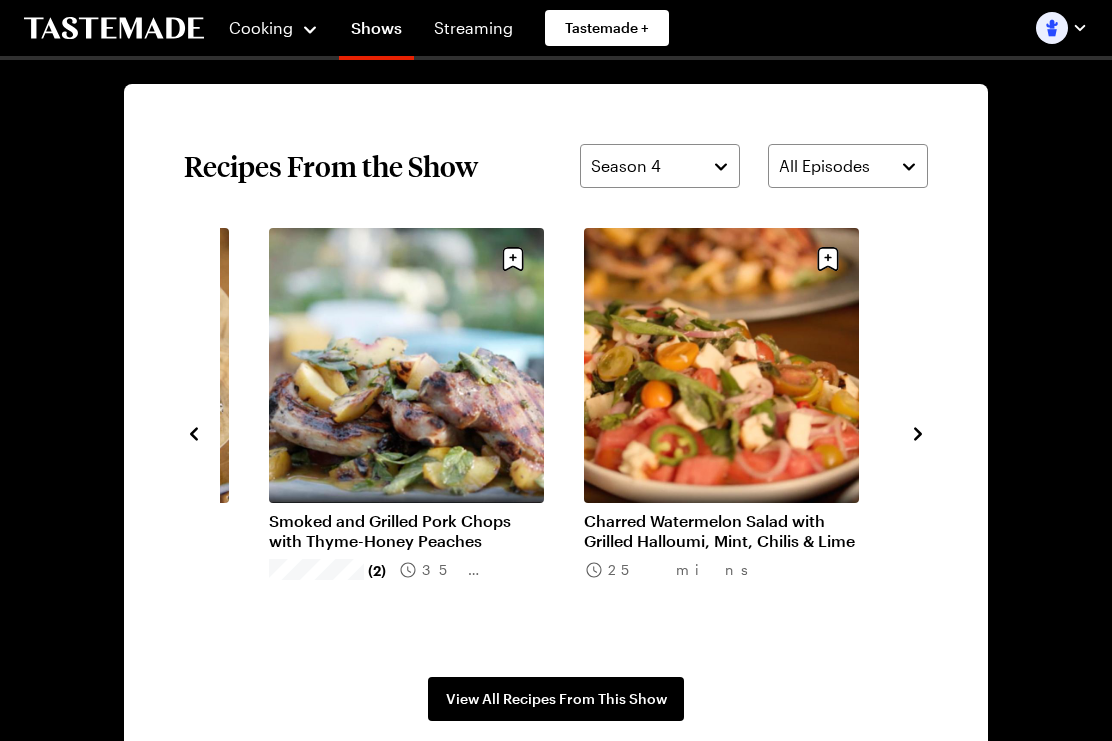 click 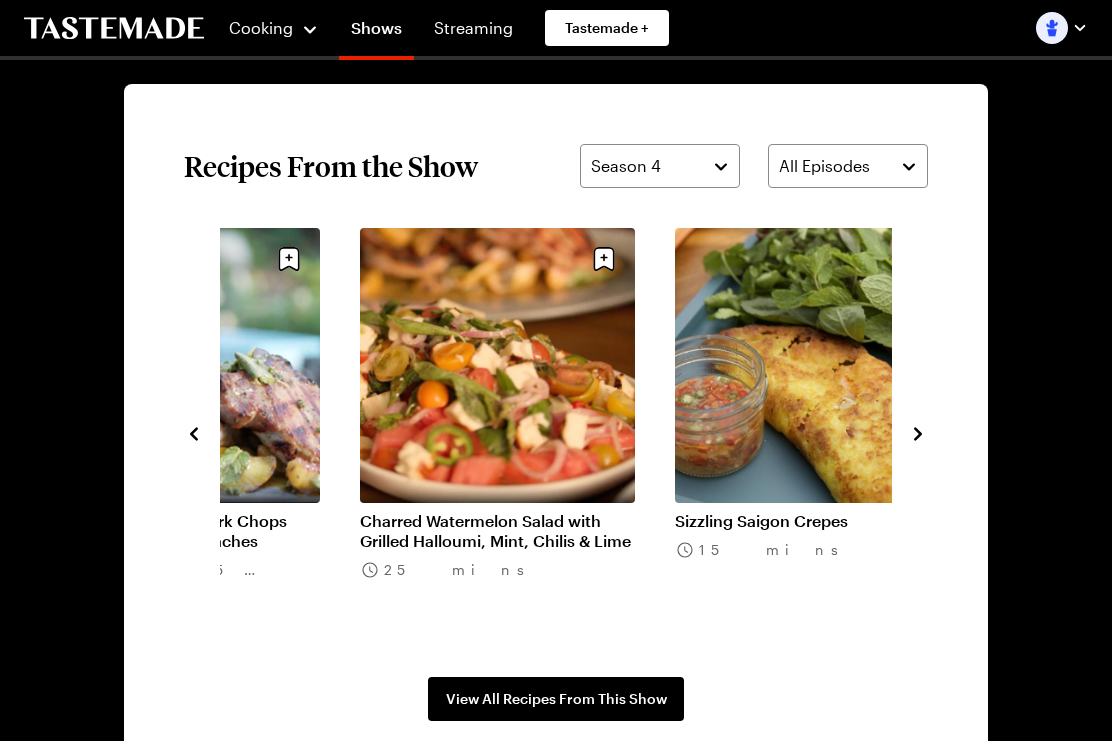 click 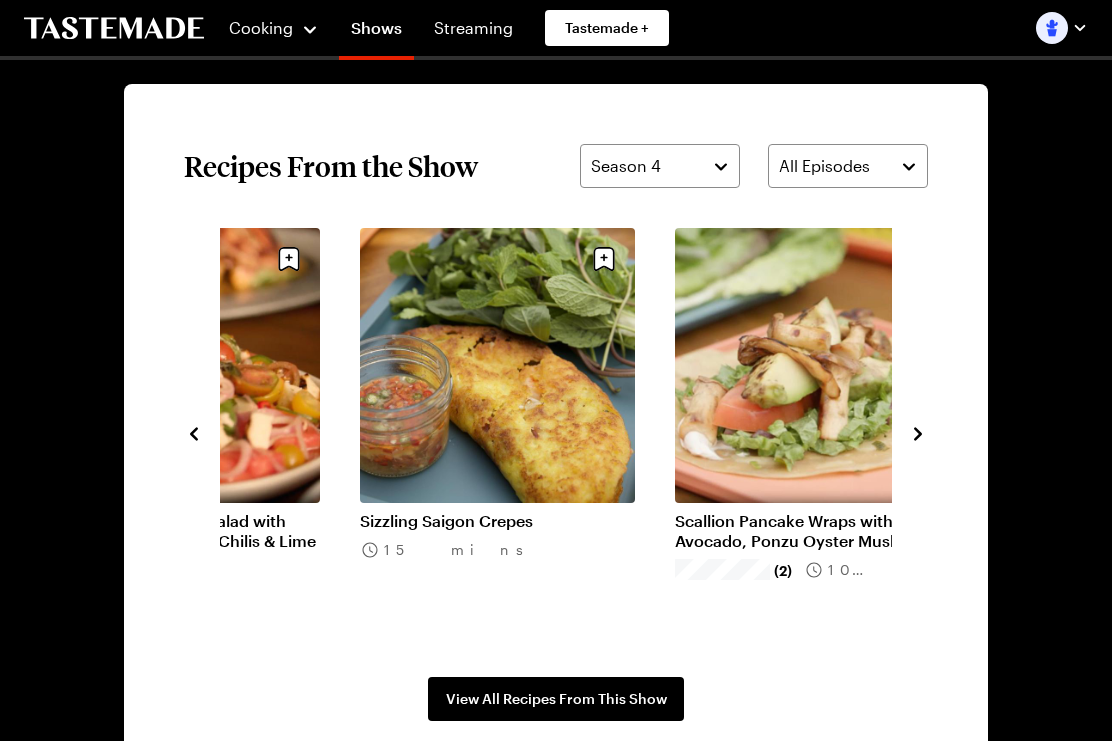 click 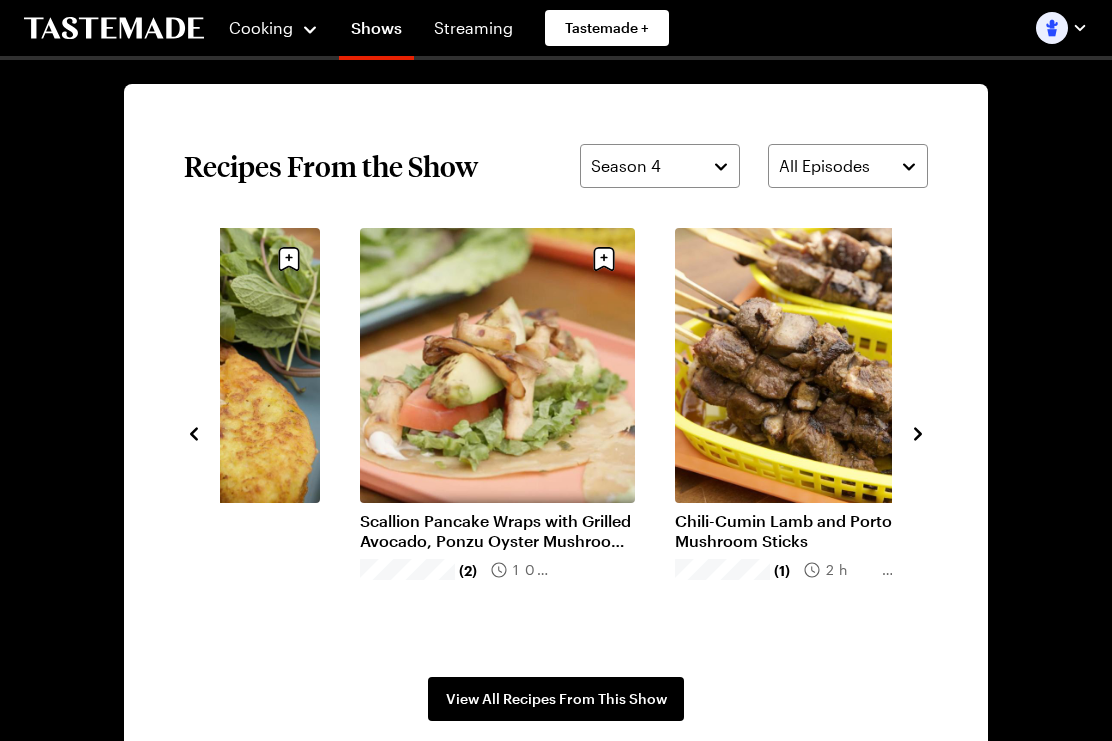 click on "Recipes From the Show Season 4 All Episodes Ham Wrapped Grilled Trout with Blistered Grapes 30 mins Smoked and Grilled Pork Chops with Thyme-Honey Peaches (2) 35 mins Charred Watermelon Salad with Grilled Halloumi, Mint, Chilis & Lime 25 mins Sizzling Saigon Crepes 15 mins Scallion Pancake Wraps with Grilled Avocado, Ponzu Oyster Mushrooms and Brown Butter Labneh (2) 10 mins Chili-Cumin Lamb and Portobello Mushroom Sticks (1) 2h 40m Grilled Pork and Shrimp Shumai with Bacon-Apple Slaw 1h 10m Huli Huli Chicken with Charred Pineapple & Scallion (3) 2h 0m Grilled Loco Moco 35 mins Tuna Avocado Water Chestnut Poke 15 mins Hawaiian Mac Salad (1) 25 mins Boozy Blackberry and Mango Shaved Ice 10 mins Bone Marrow Pho Burger with Crispy Taro Chips and Pho Dip 1h 25m View All Recipes From This Show" at bounding box center [556, 432] 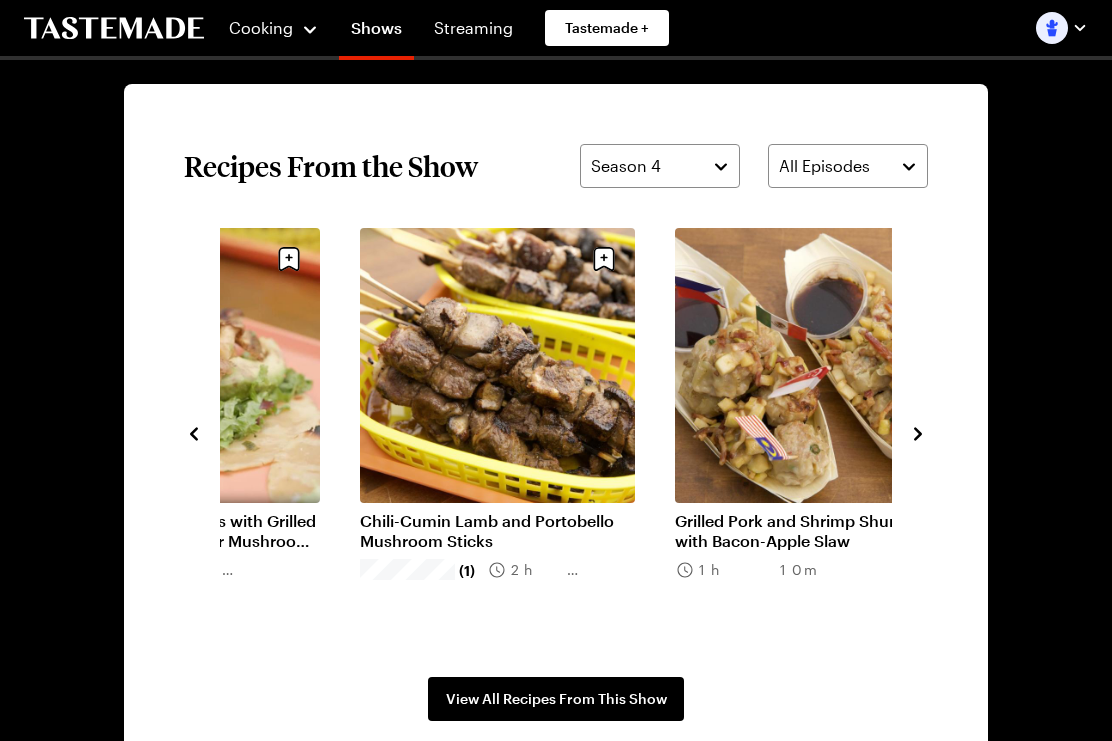 click 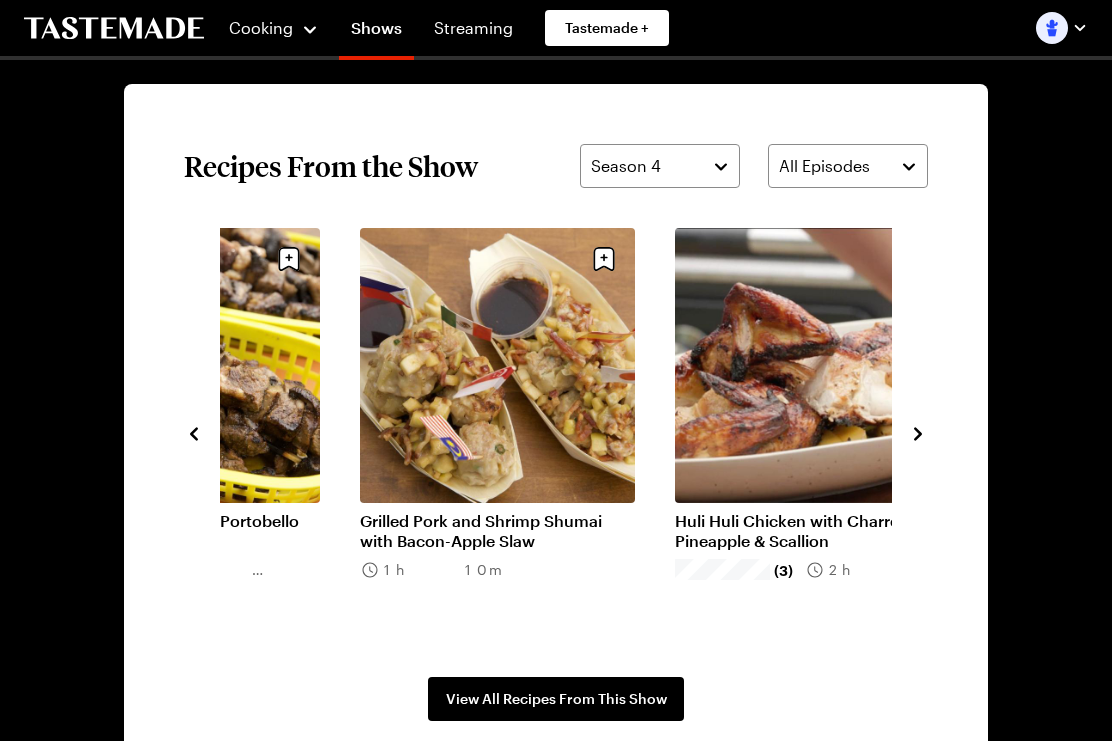 click 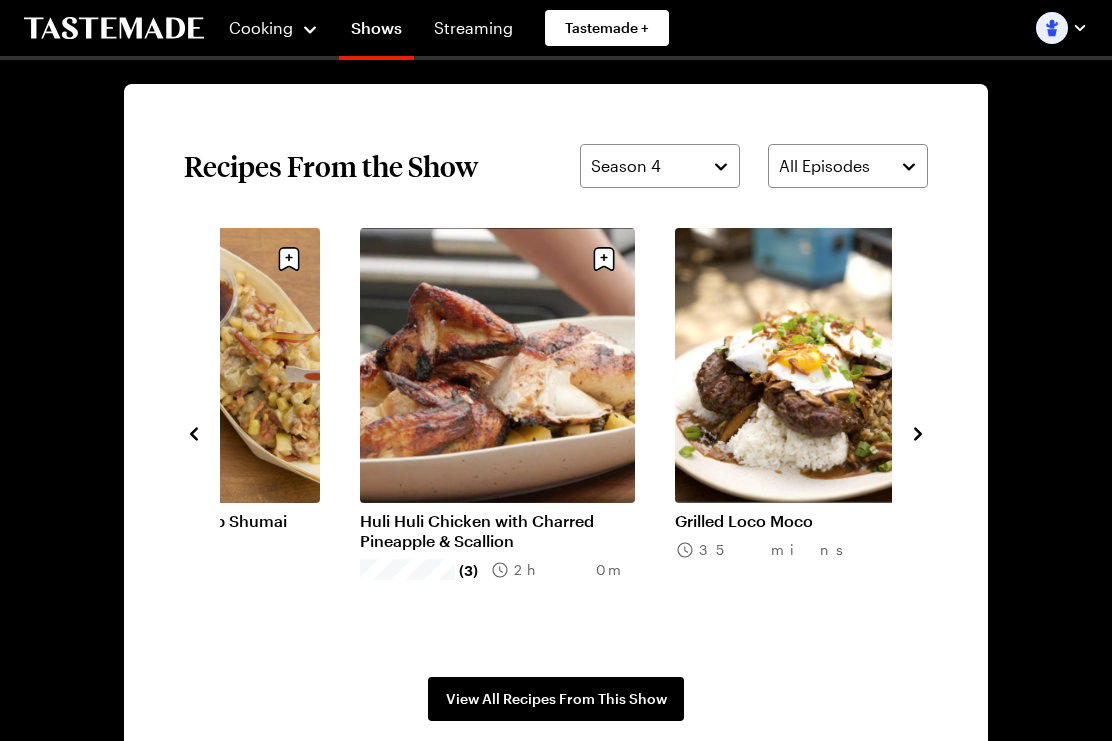 click on "Recipes From the Show Season 4 All Episodes Sizzling Saigon Crepes 15 mins Scallion Pancake Wraps with Grilled Avocado, Ponzu Oyster Mushrooms and Brown Butter Labneh (2) 10 mins Chili-Cumin Lamb and Portobello Mushroom Sticks (1) 2h 40m Grilled Pork and Shrimp Shumai with Bacon-Apple Slaw 1h 10m Huli Huli Chicken with Charred Pineapple & Scallion (3) 2h 0m Grilled Loco Moco 35 mins Tuna Avocado Water Chestnut Poke 15 mins Hawaiian Mac Salad (1) 25 mins Boozy Blackberry and Mango Shaved Ice 10 mins Bone Marrow Pho Burger with Crispy Taro Chips and Pho Dip 1h 25m Vietnamese Espresso Martini Shake (1) 10 mins Chori Pan Burger with Pickled Papaya Slaw, Maggi Mayo and Fried Egg (1) 10 mins Ahi Tuna Patty Melt with Busha Busha Ramen Snacks (1) 20 mins View All Recipes From This Show" at bounding box center [556, 432] 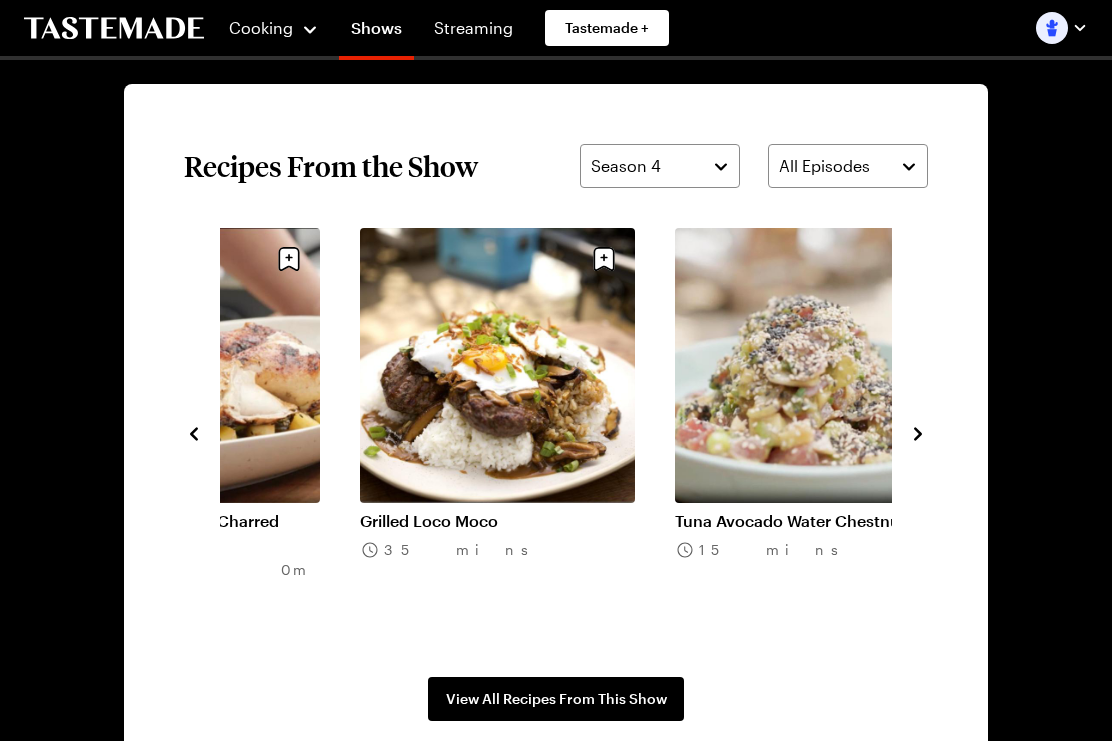 click 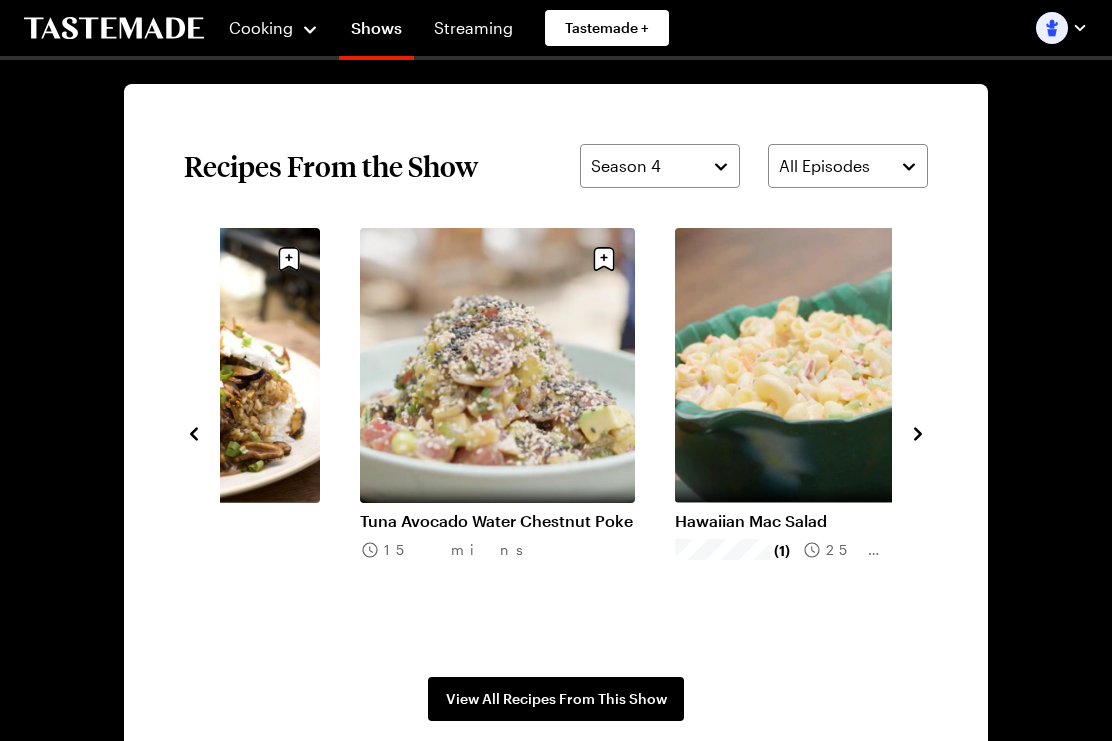 click 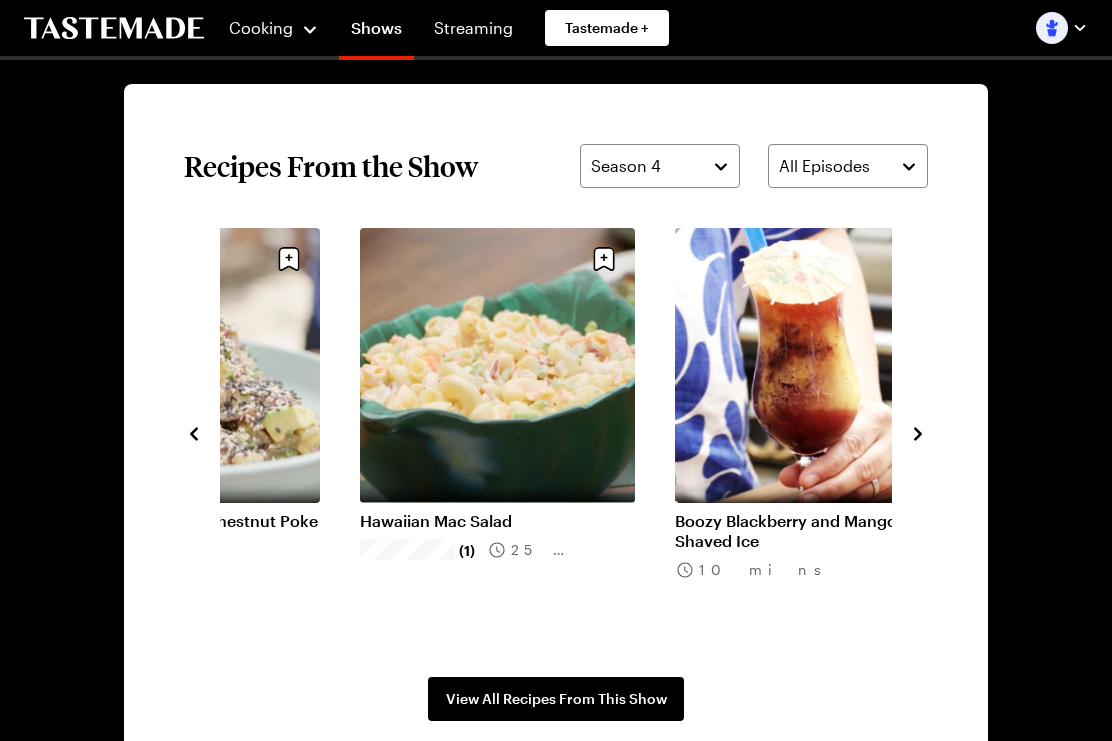 click 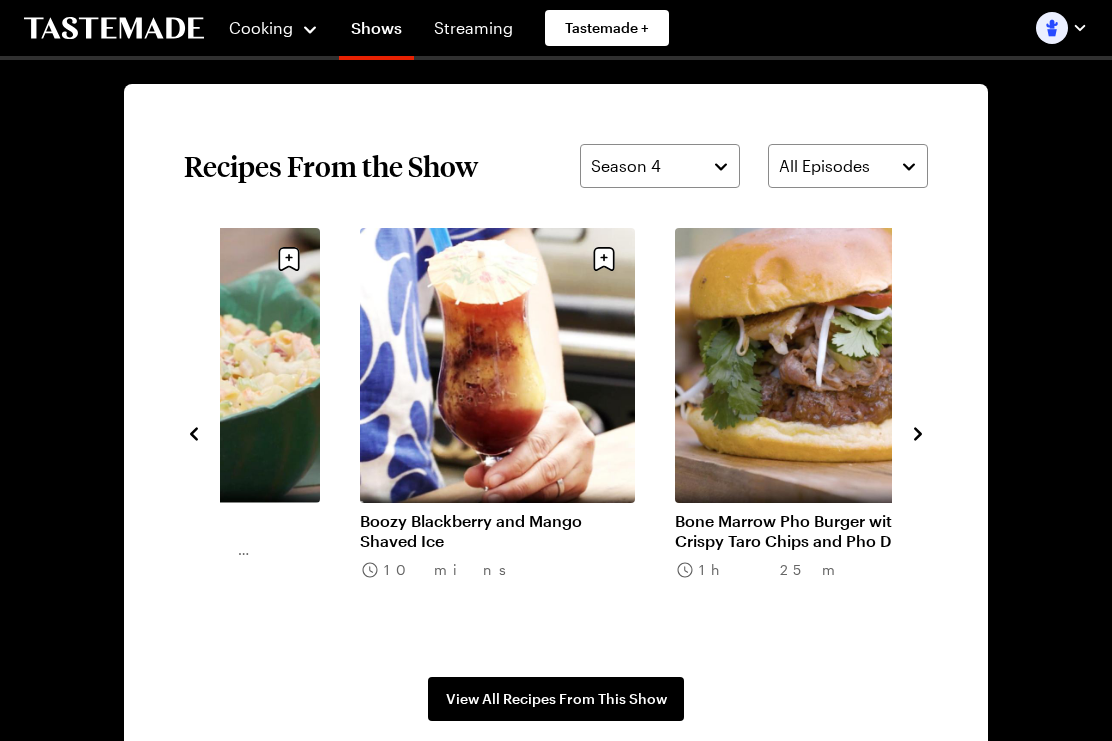 click 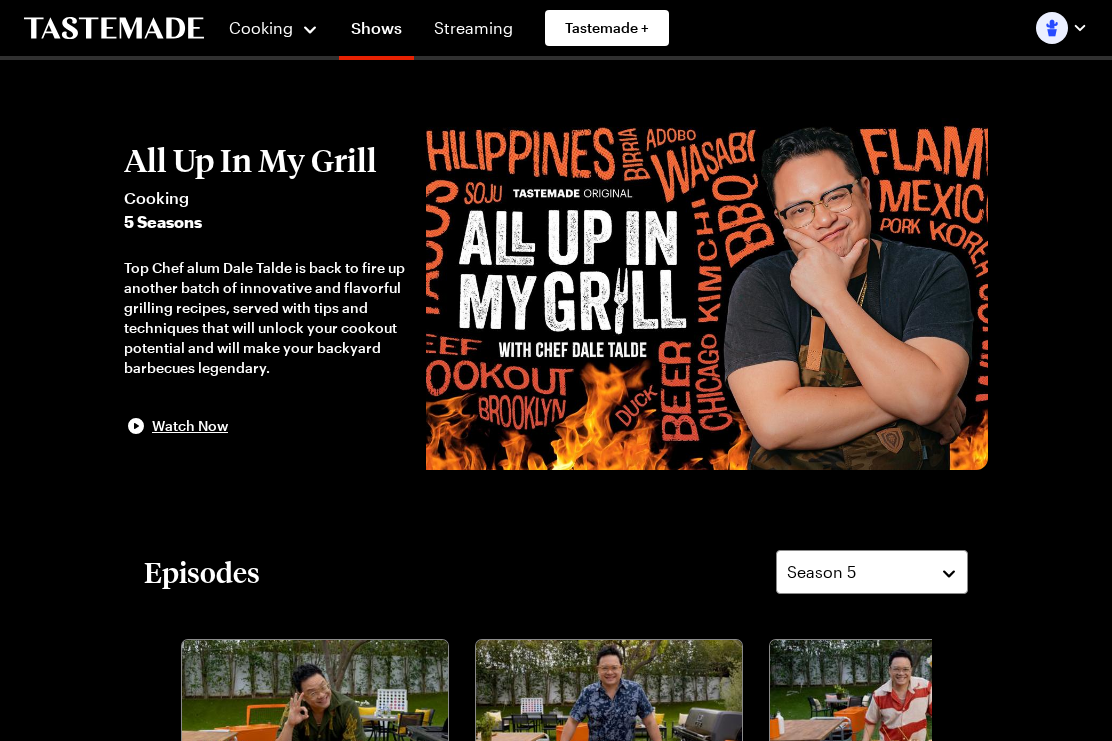 scroll, scrollTop: 0, scrollLeft: 0, axis: both 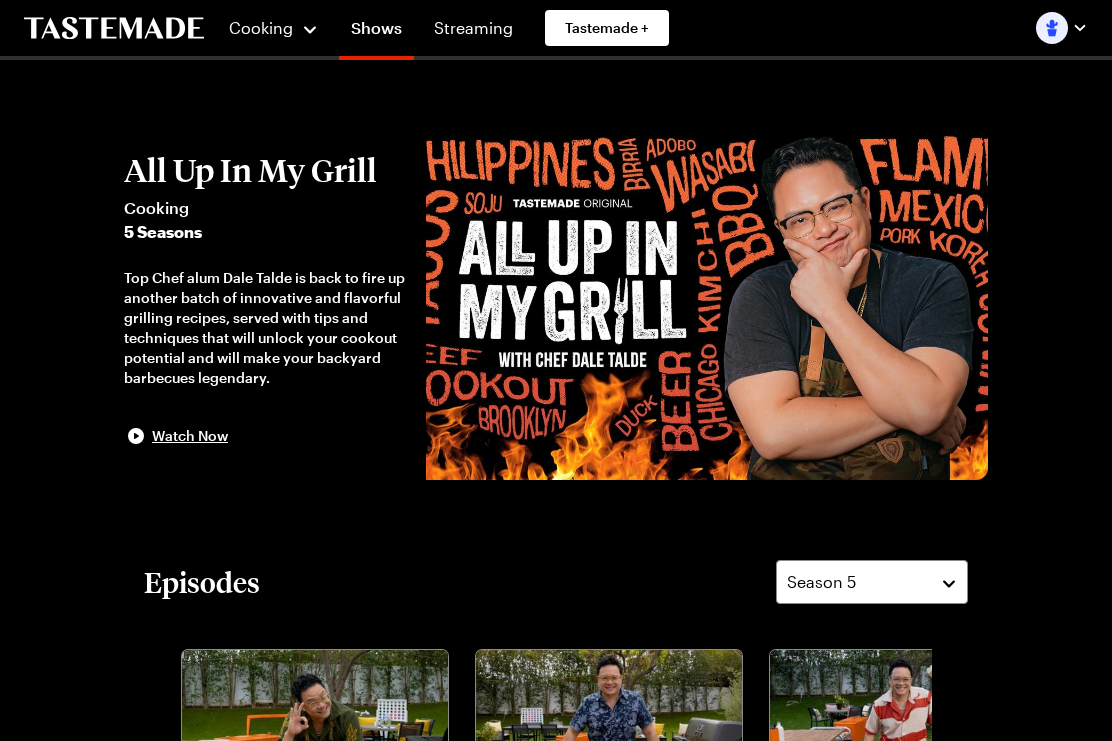 click on "Cooking" at bounding box center (261, 27) 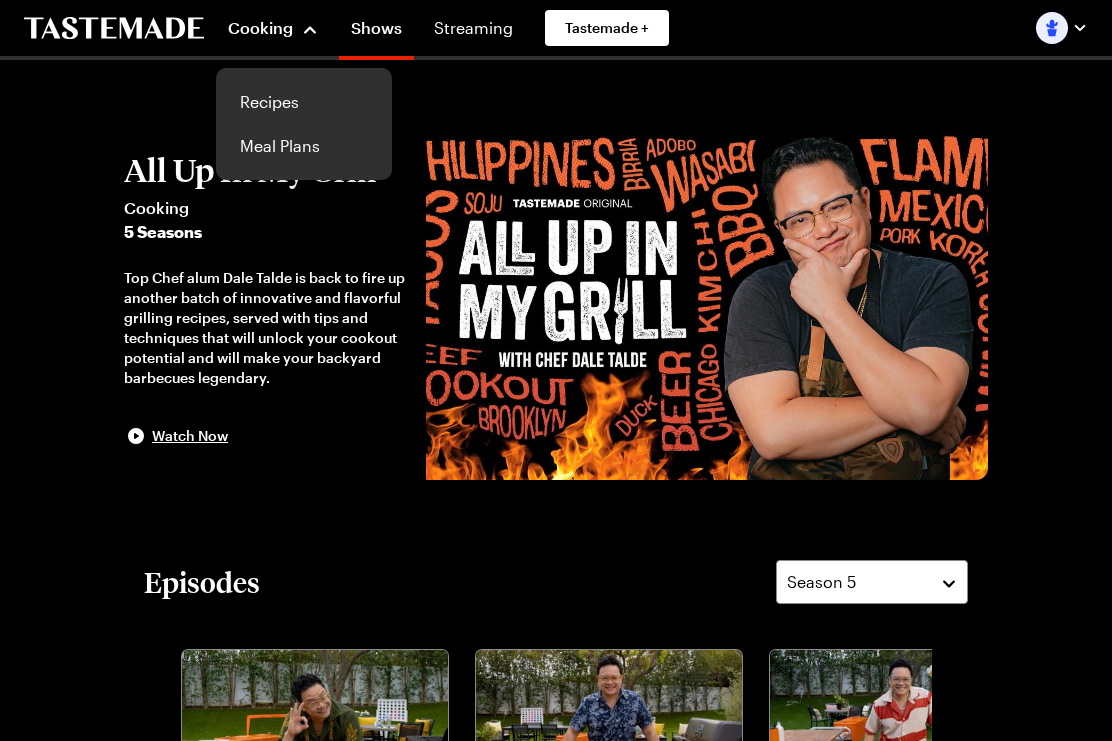 click on "Recipes" at bounding box center (304, 102) 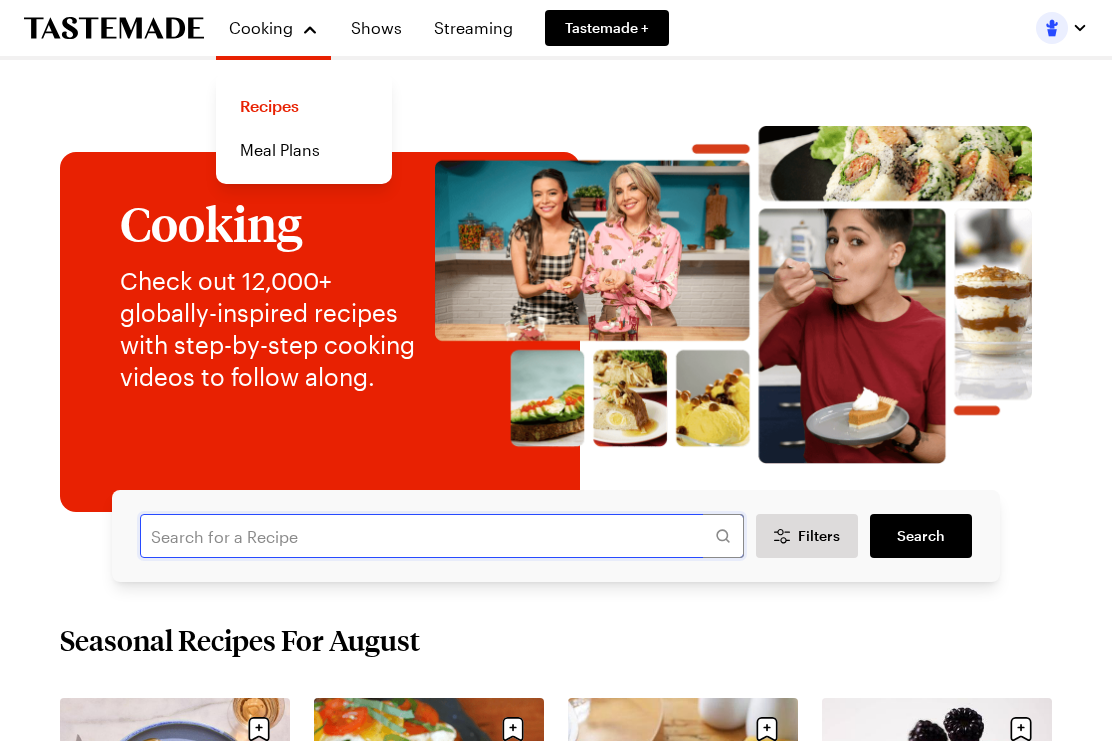 click at bounding box center [442, 536] 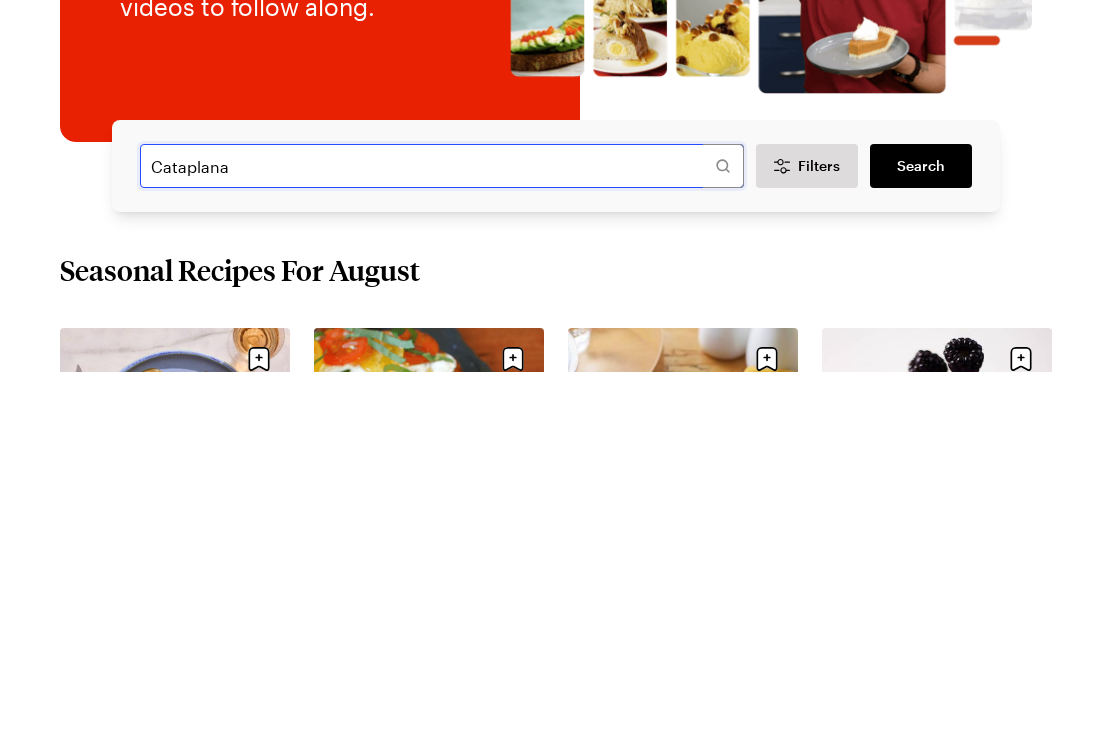 type on "Cataplana" 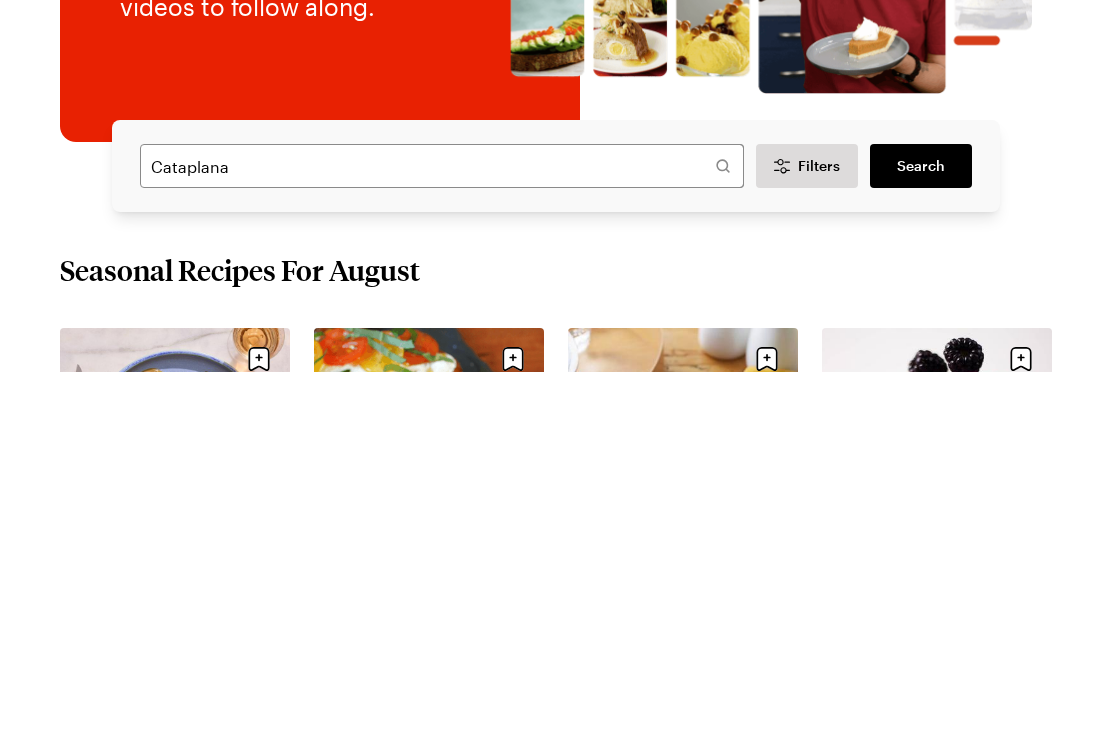 click on "Search" at bounding box center (921, 536) 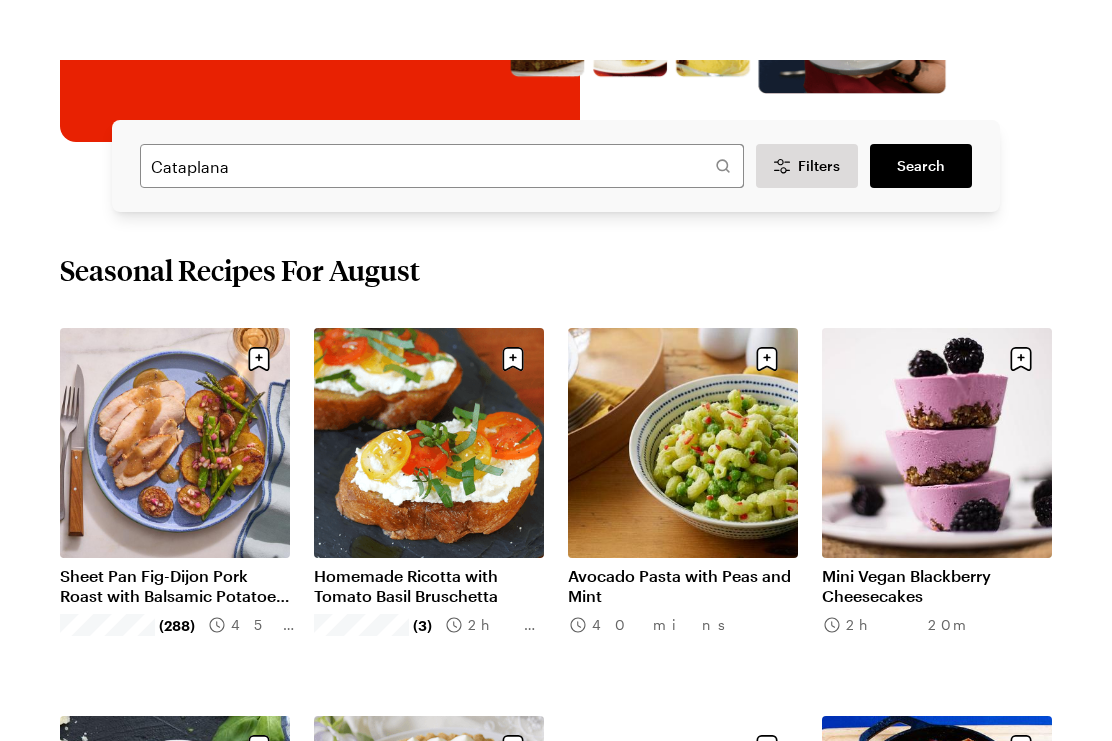 scroll, scrollTop: 0, scrollLeft: 0, axis: both 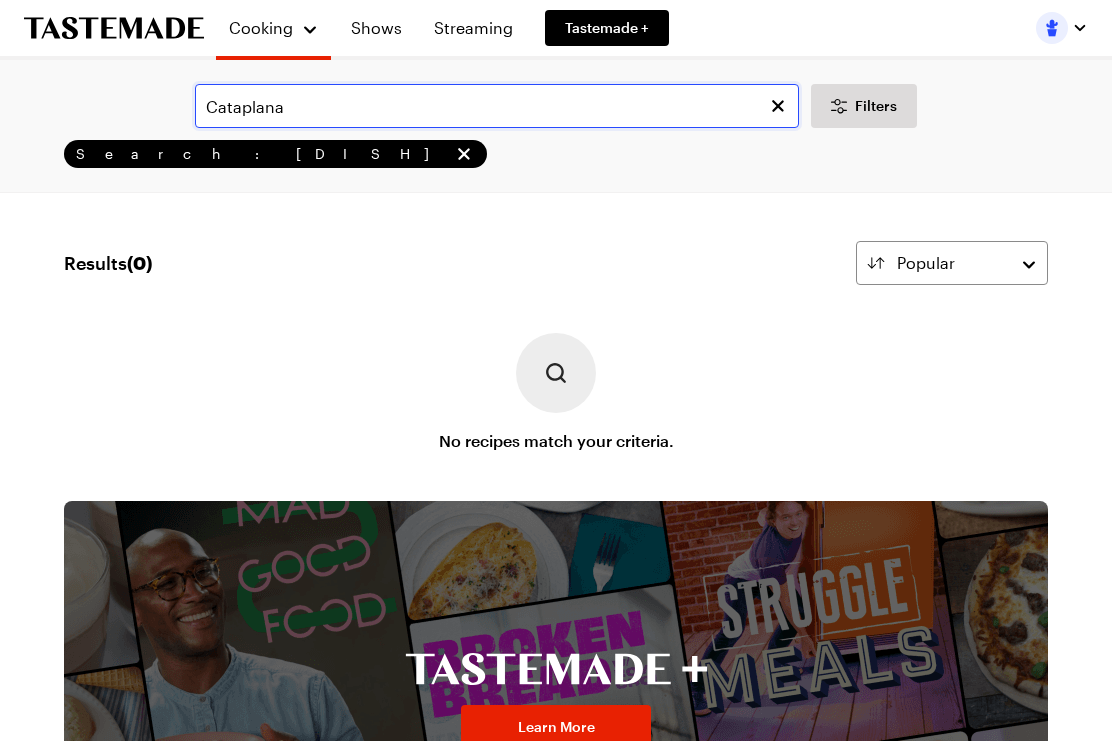 click on "Cataplana" at bounding box center (497, 106) 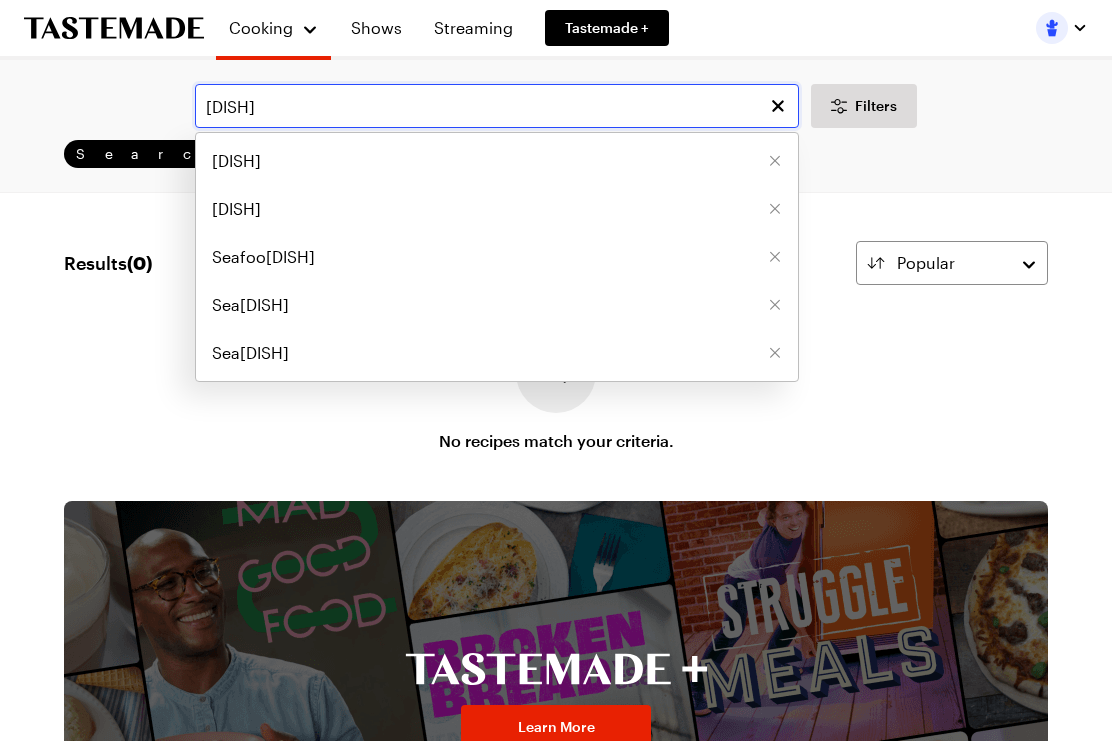 click on "Seafood Cataplana" at bounding box center [497, 106] 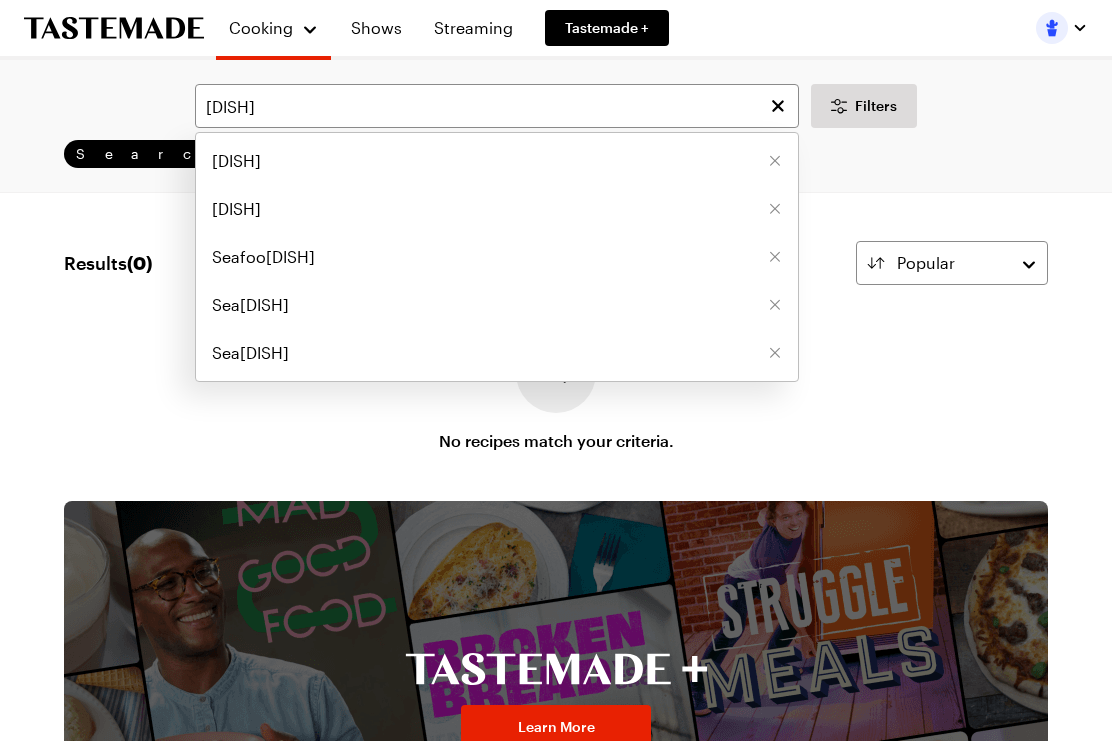 click on "Seafood Cataplana" at bounding box center (236, 161) 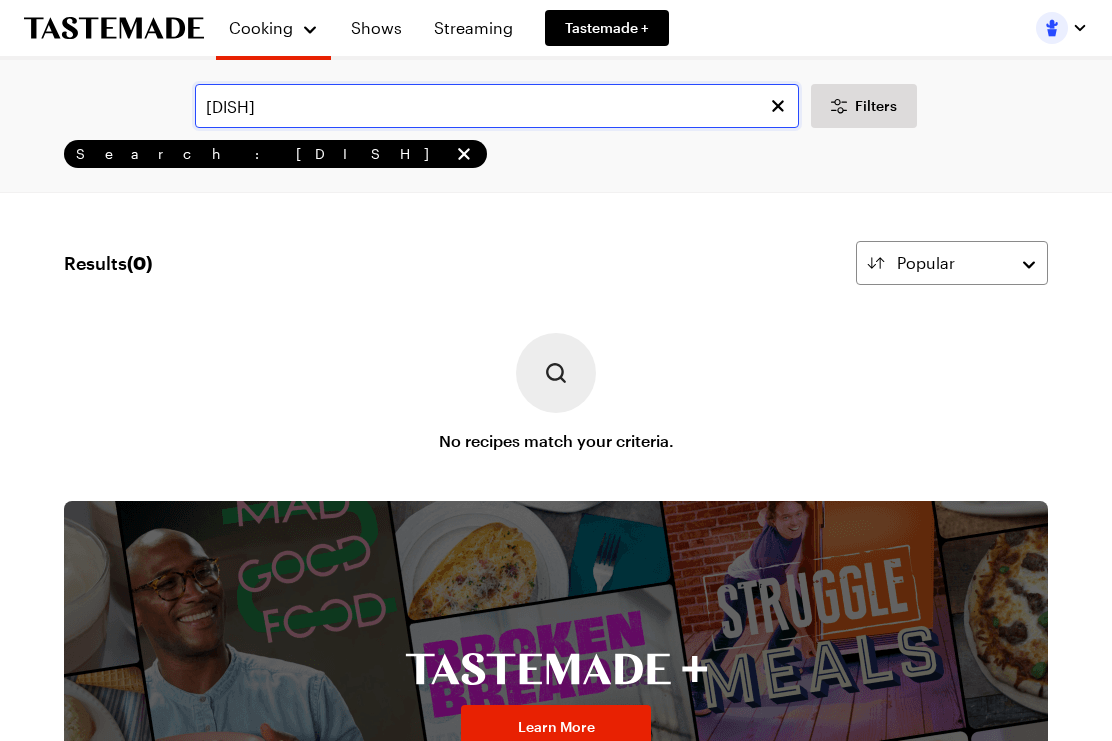 click on "Seafood Cataplana" at bounding box center [497, 106] 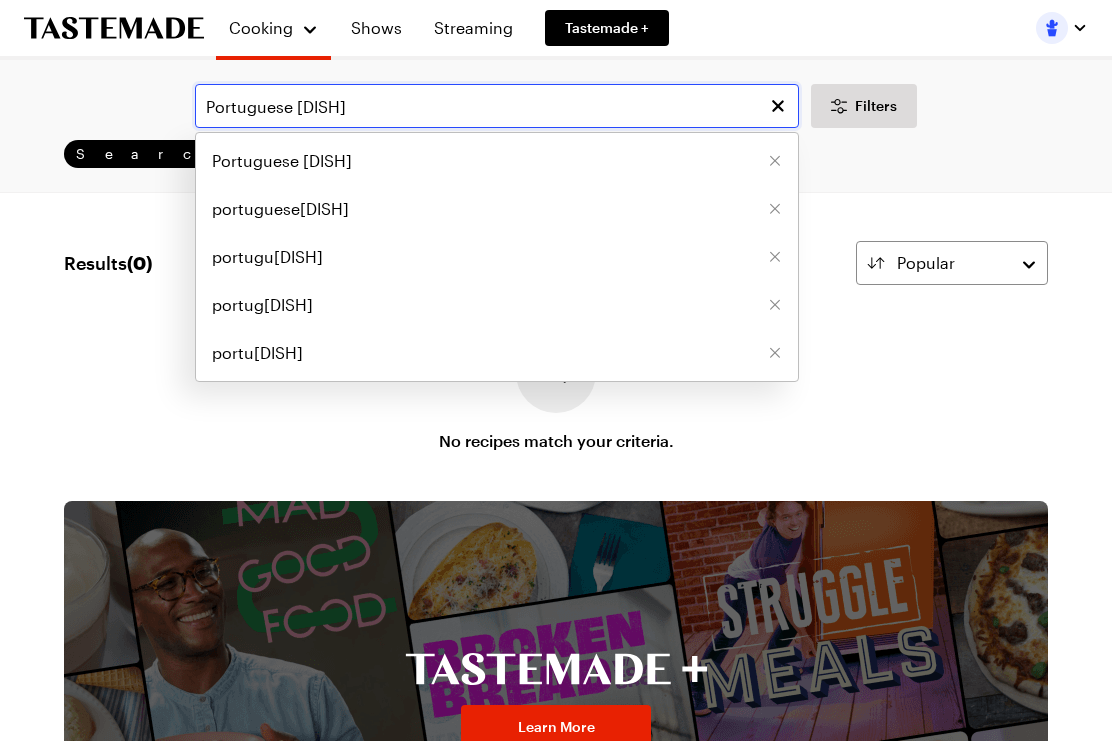 click on "Portuguese Seafood Cataplana" at bounding box center [497, 106] 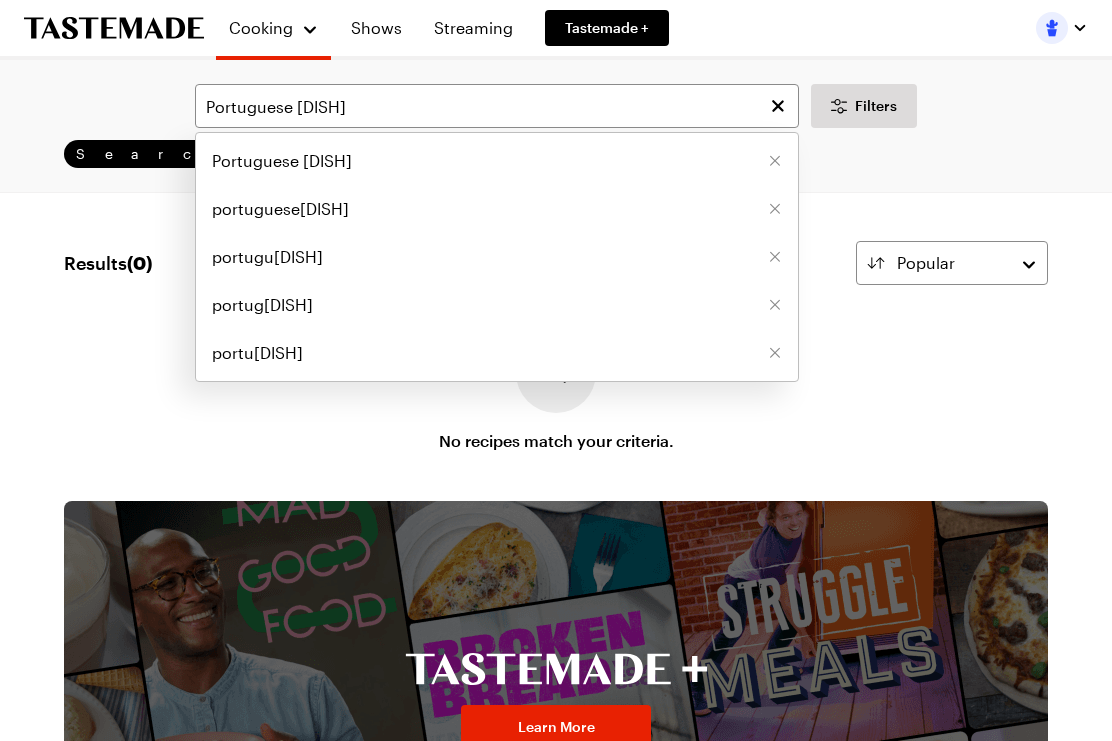 click on "Portuguese Seafood Cataplana" at bounding box center (282, 161) 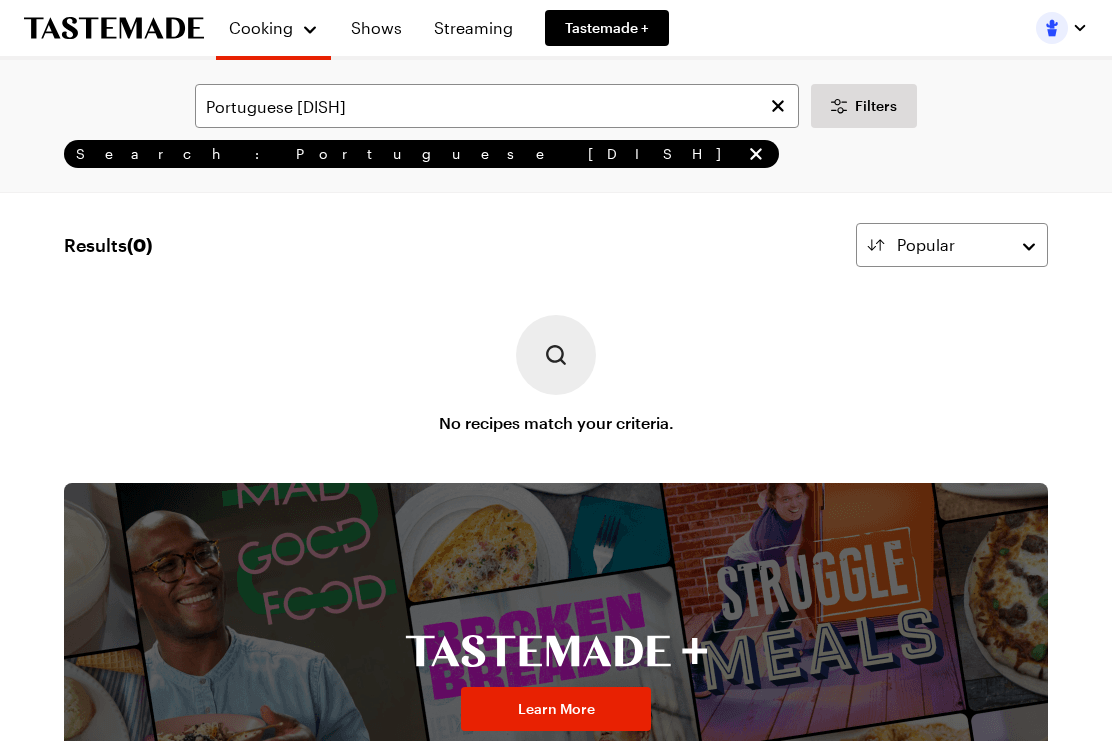 scroll, scrollTop: 0, scrollLeft: 0, axis: both 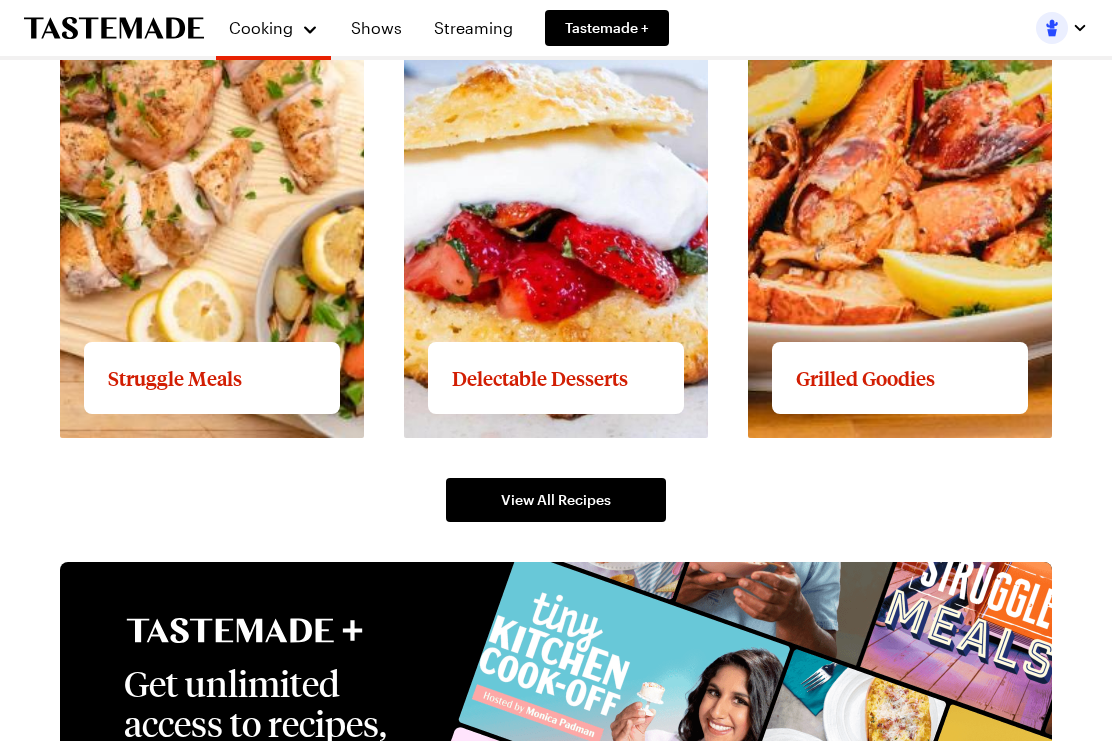 click on "View All Recipes" at bounding box center (556, 500) 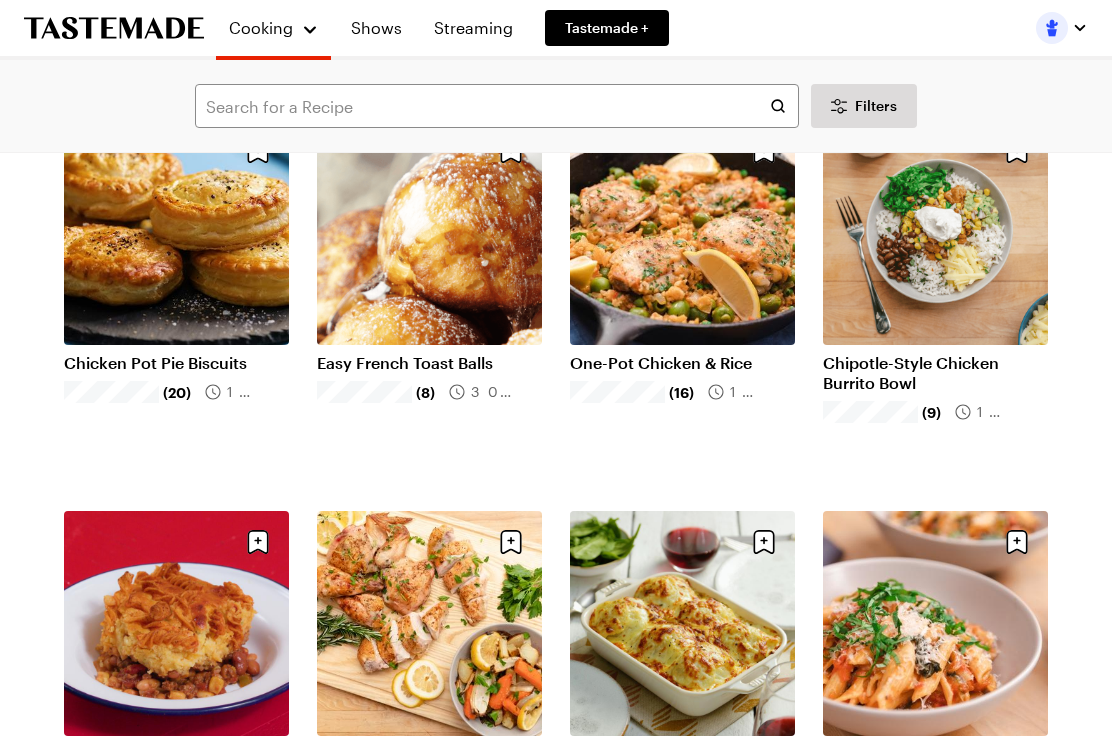 scroll, scrollTop: 171, scrollLeft: 0, axis: vertical 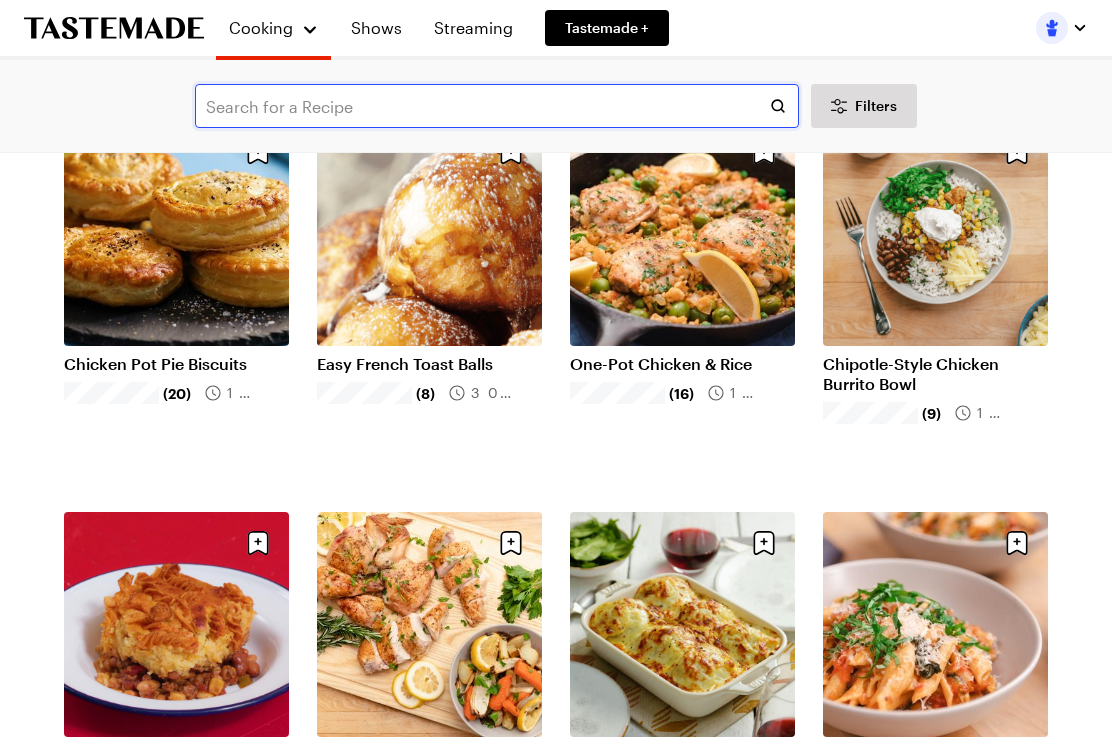 click at bounding box center [497, 106] 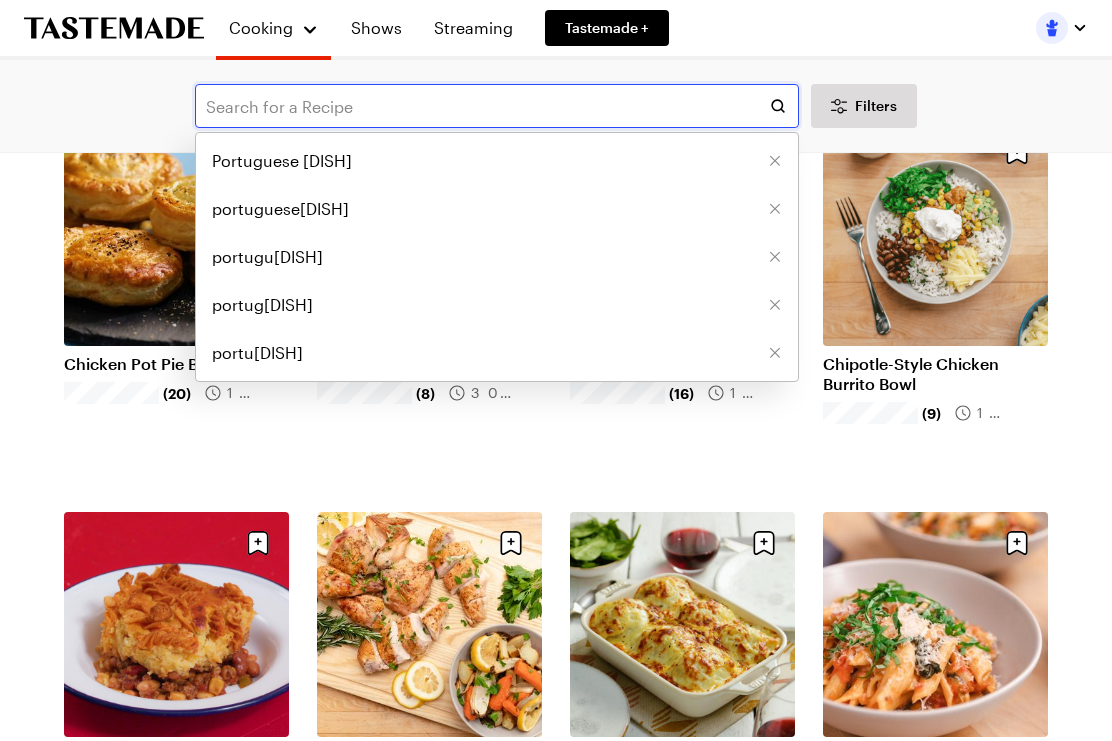 scroll, scrollTop: 171, scrollLeft: 0, axis: vertical 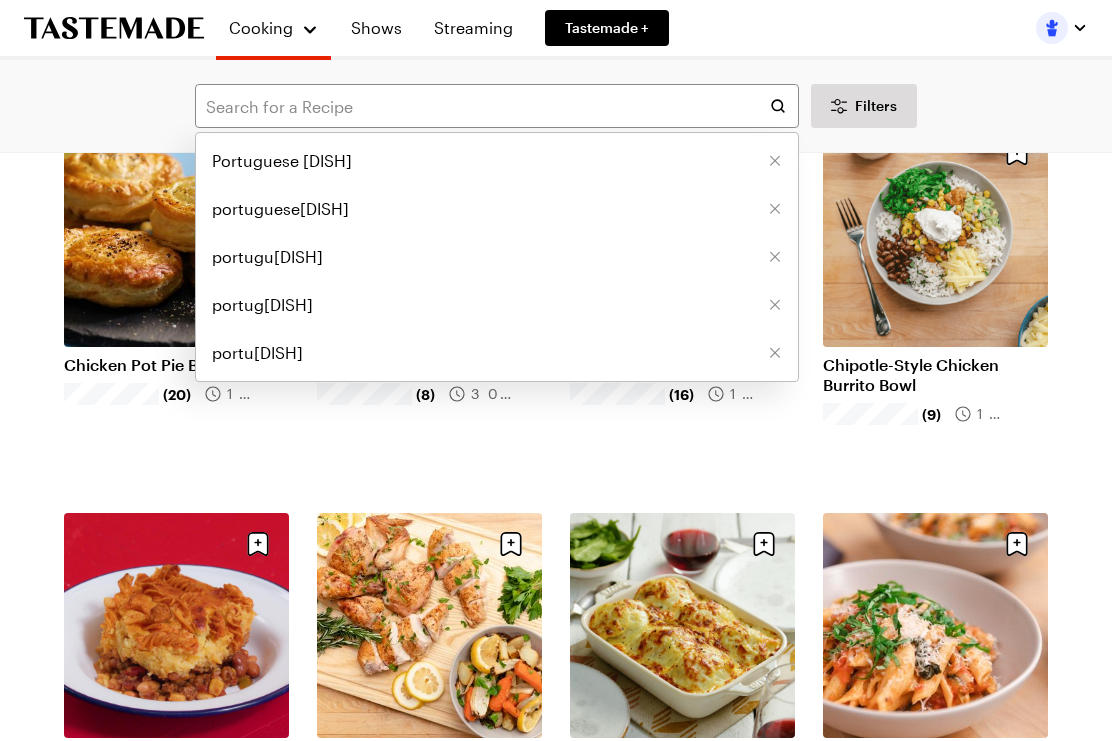 click on "Portuguese Seafood Cataplana" at bounding box center (282, 161) 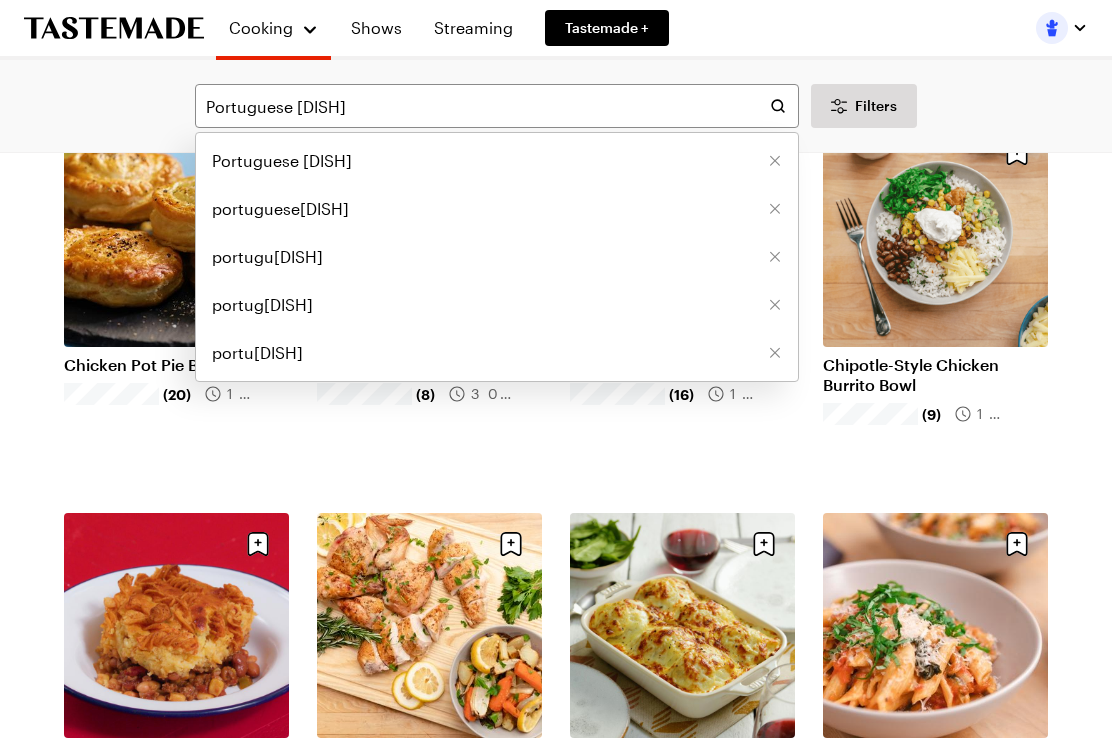 scroll, scrollTop: 0, scrollLeft: 0, axis: both 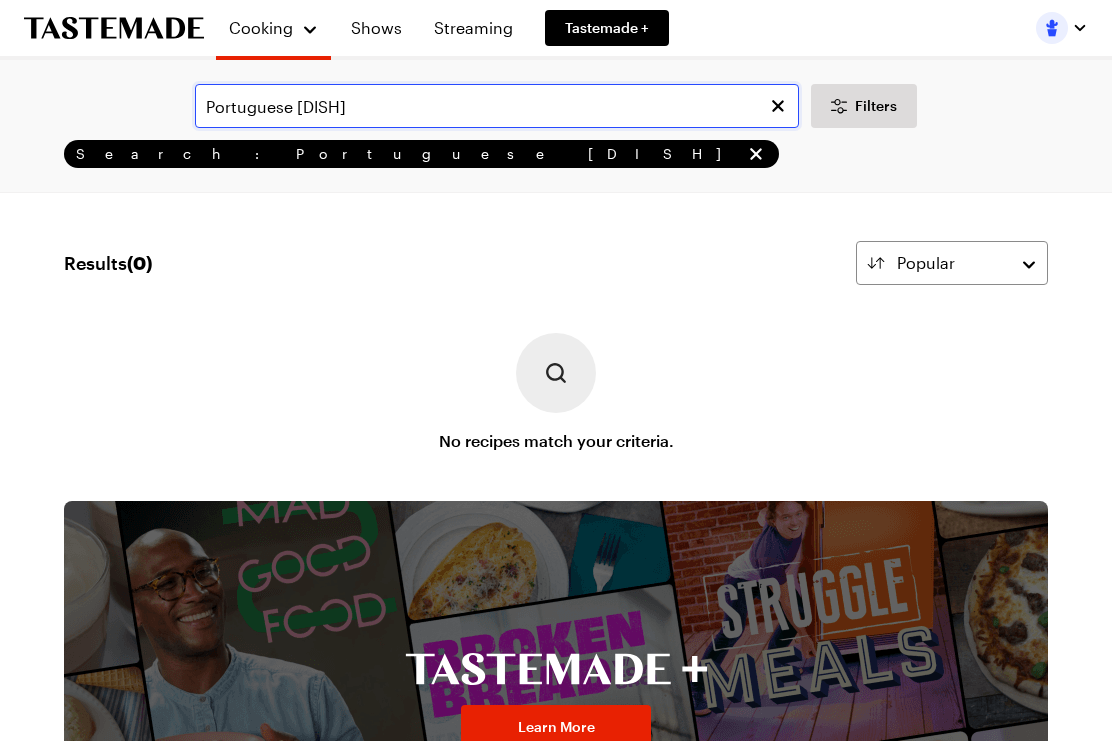 click on "Portuguese Seafood Cataplana" at bounding box center [497, 106] 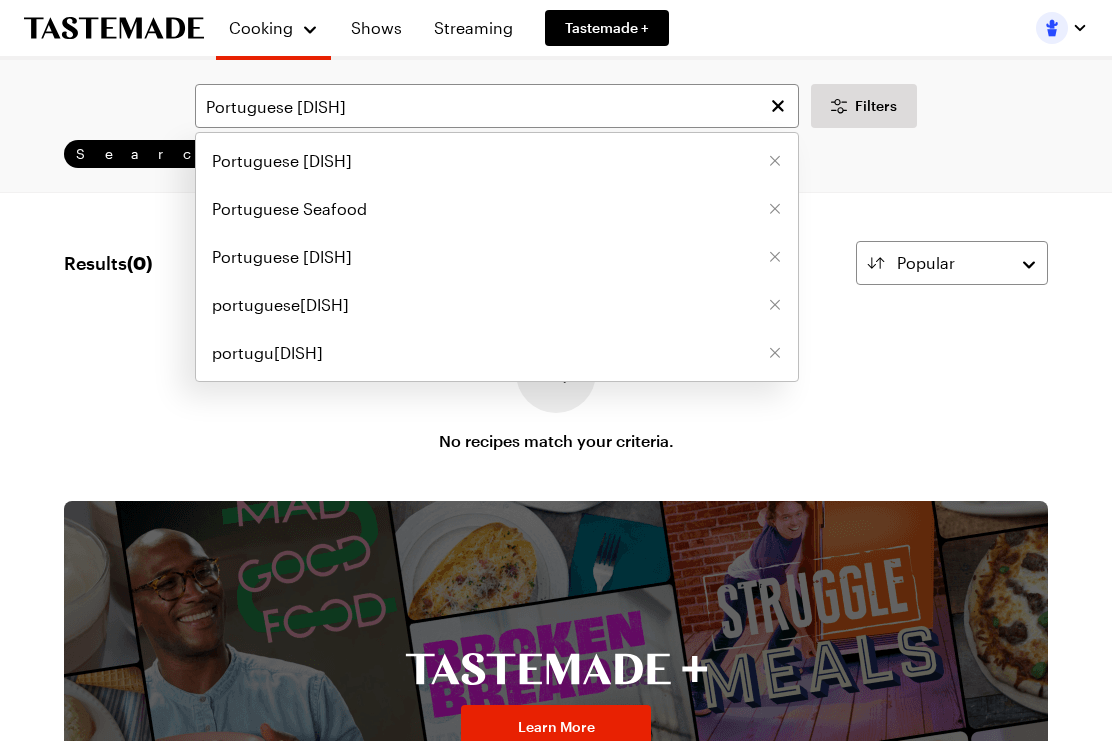 click on "Portuguese Seafood stew" at bounding box center (282, 161) 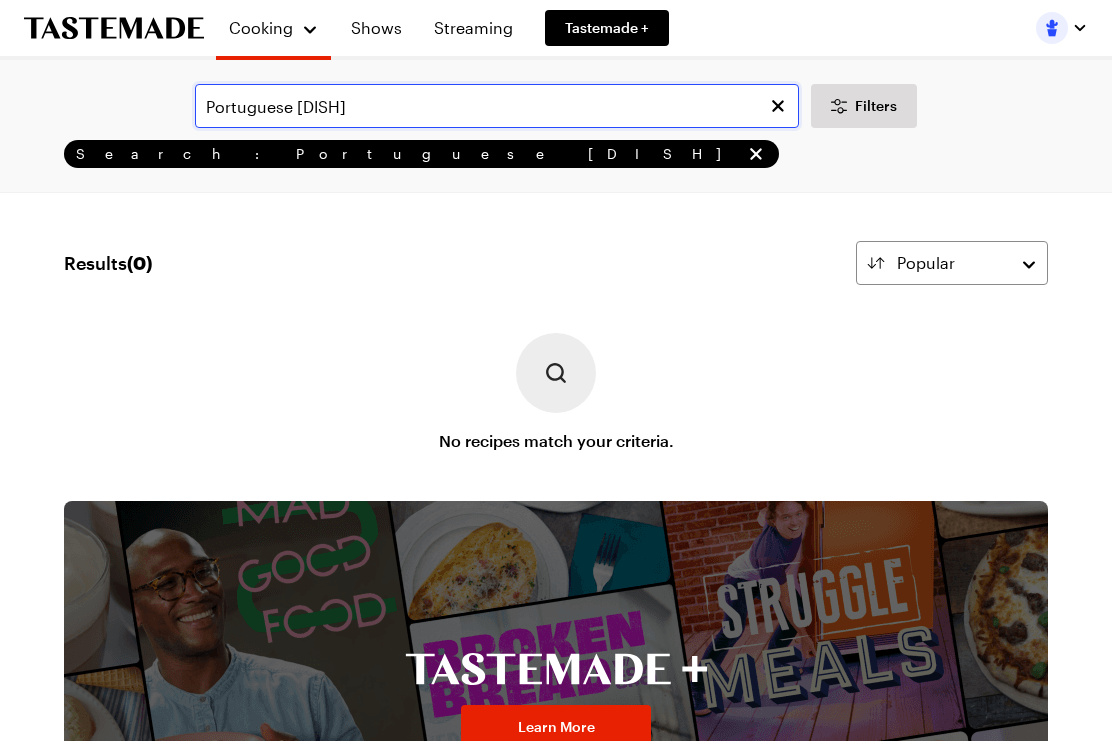 click on "Portuguese Seafood stew" at bounding box center (497, 106) 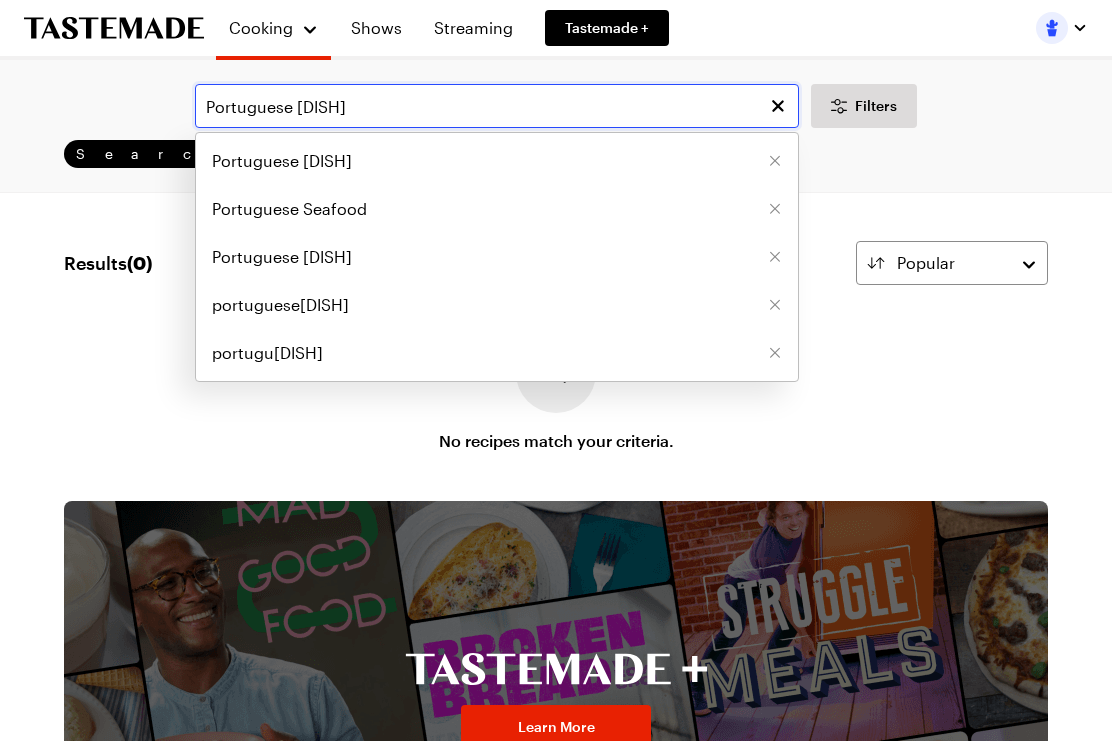 click on "Portuguese Seafood stew" at bounding box center [497, 106] 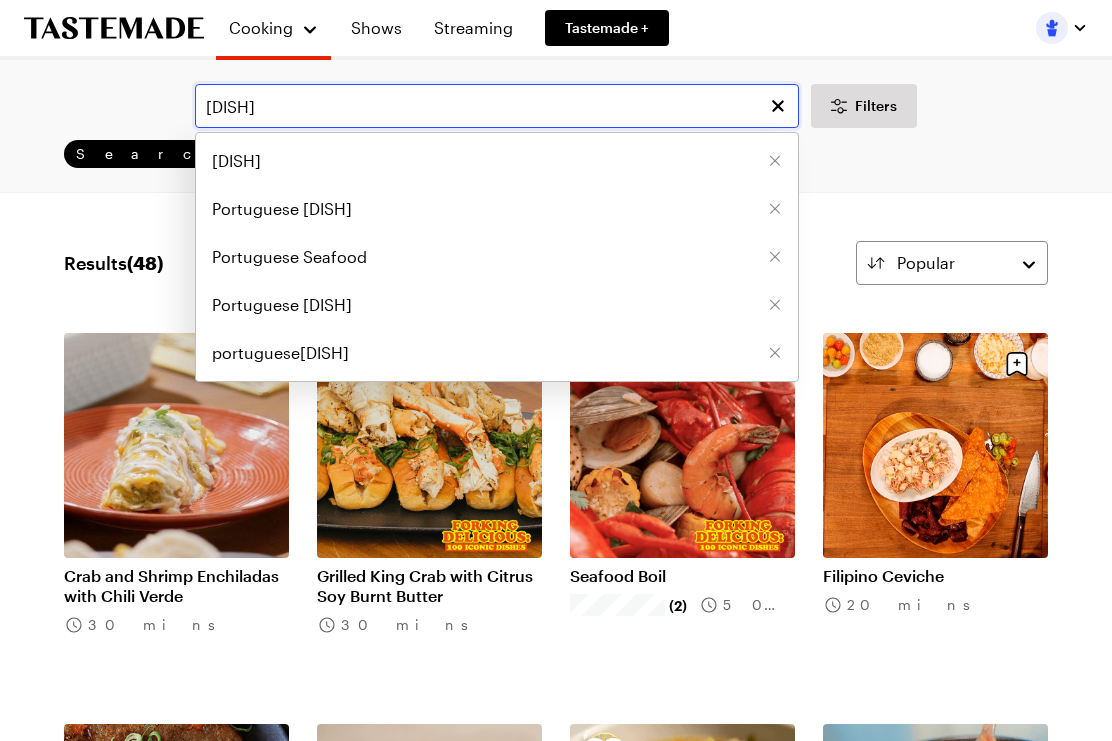 click on "Seafood stew" at bounding box center (497, 106) 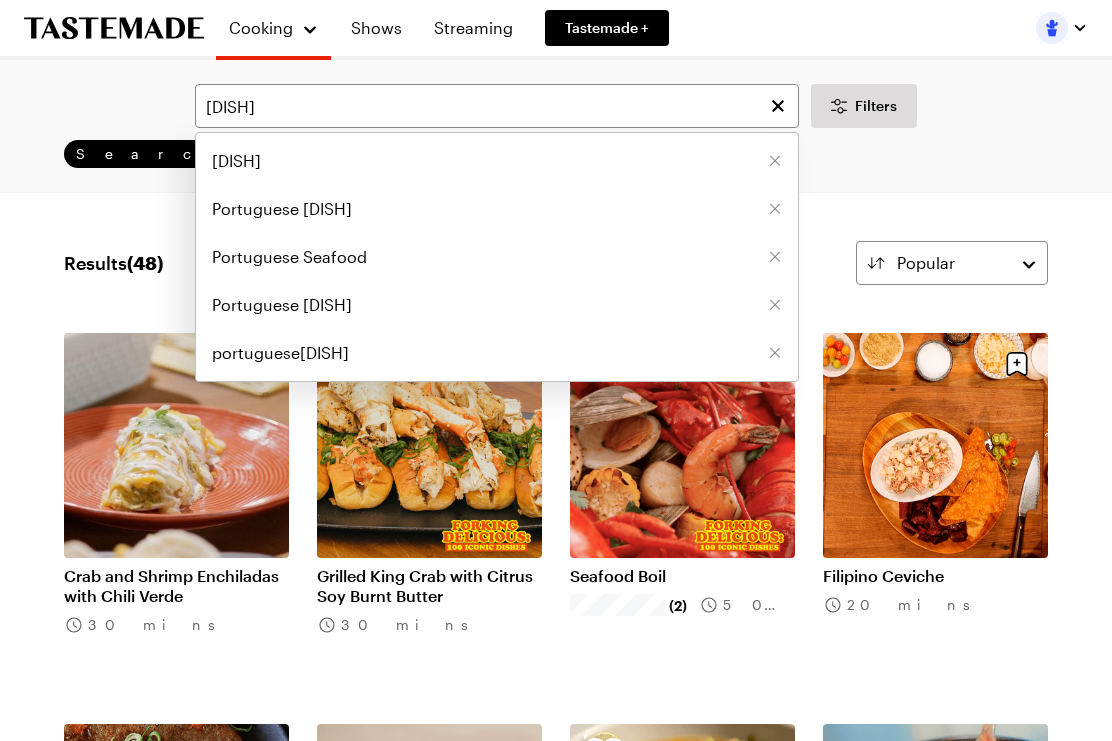 click on "Seafood stew" at bounding box center [236, 161] 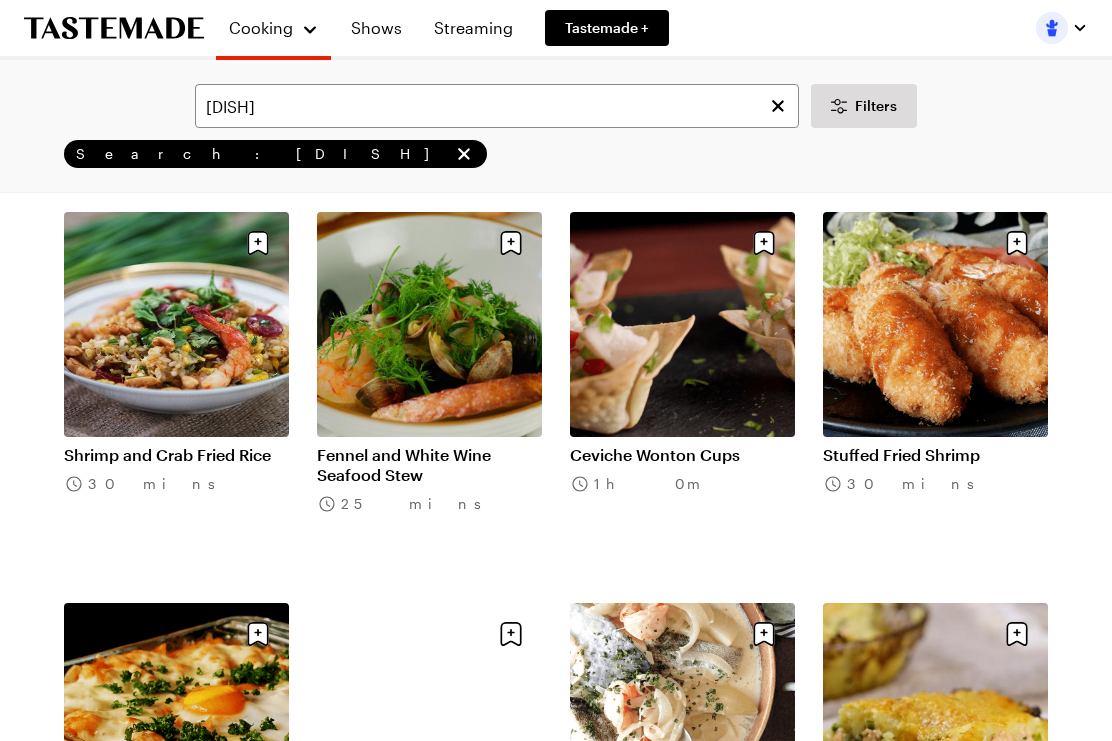 scroll, scrollTop: 921, scrollLeft: 0, axis: vertical 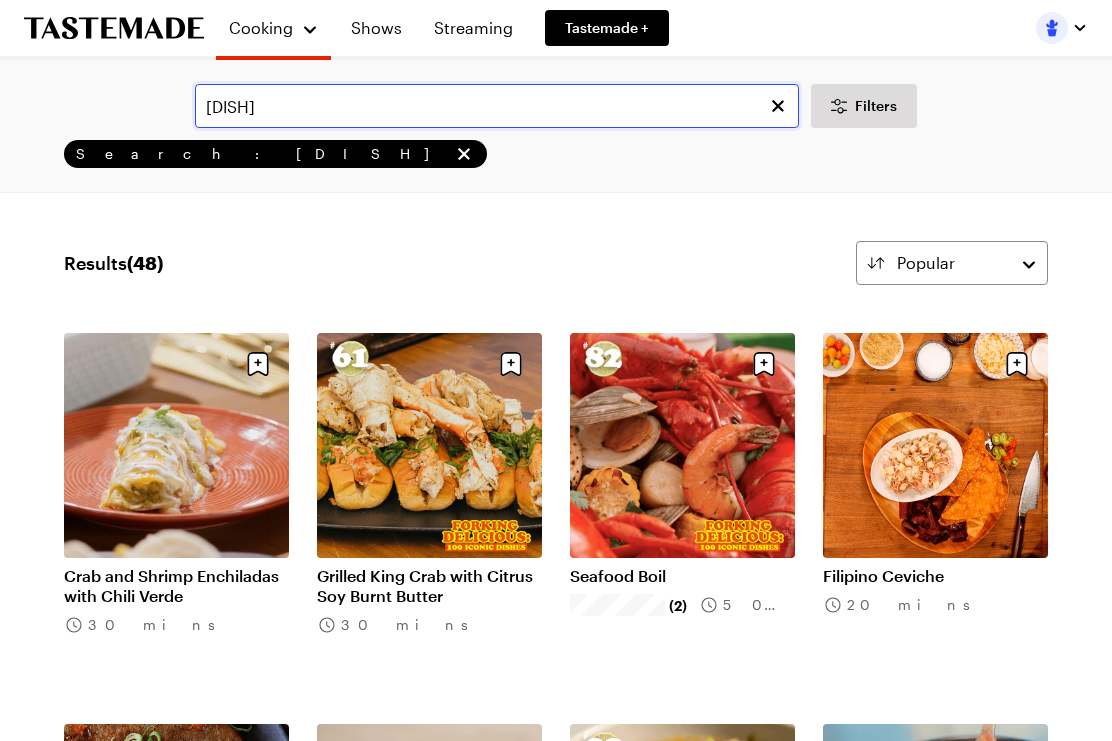 click on "Seafood stew" at bounding box center [497, 106] 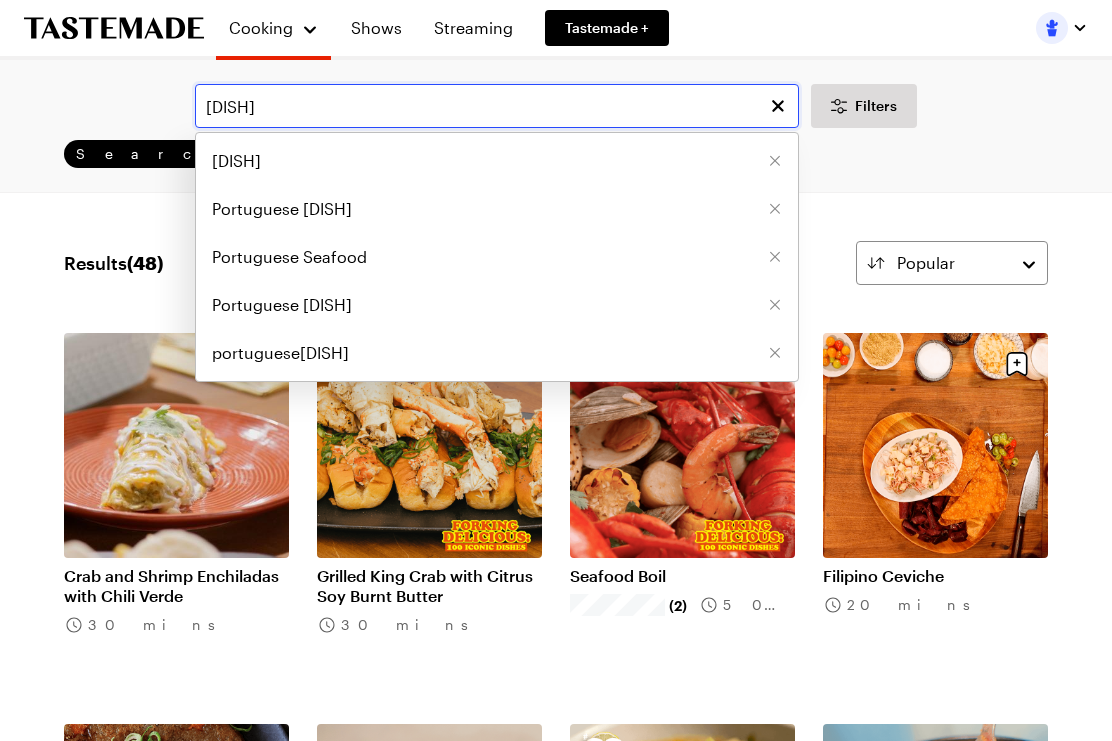 click on "Seafood stew" at bounding box center [497, 106] 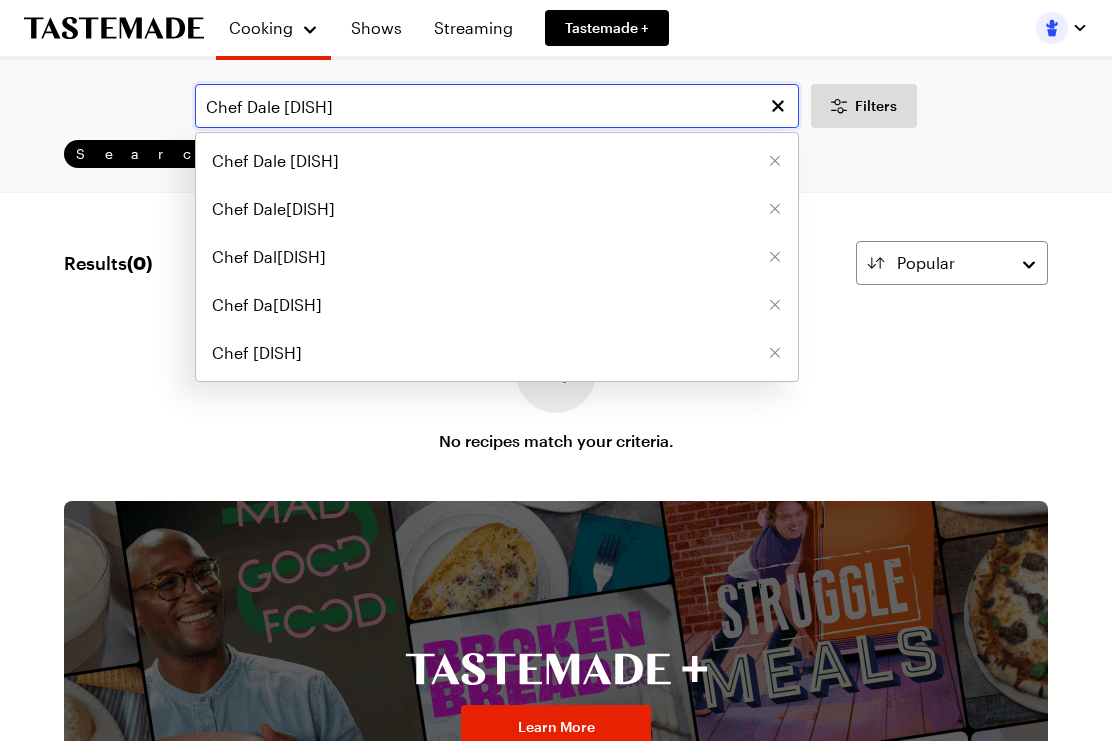 type on "Chef Dale Seafood stew" 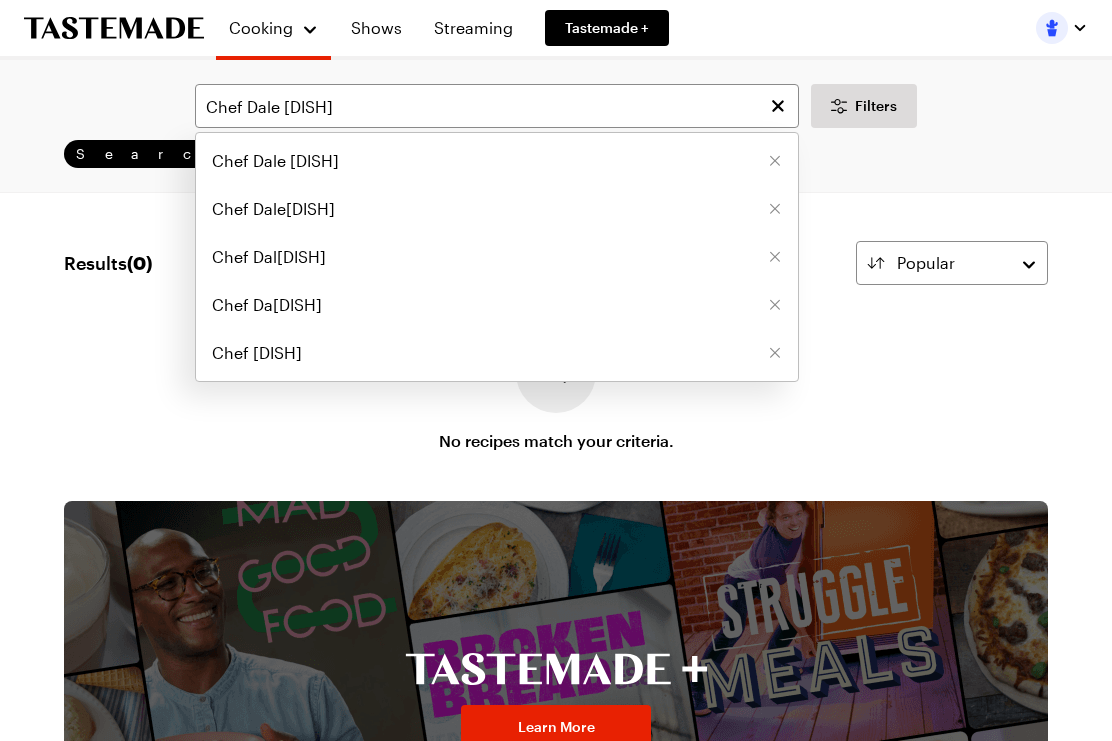 click on "Chef Dale Seafood stew" at bounding box center (497, 161) 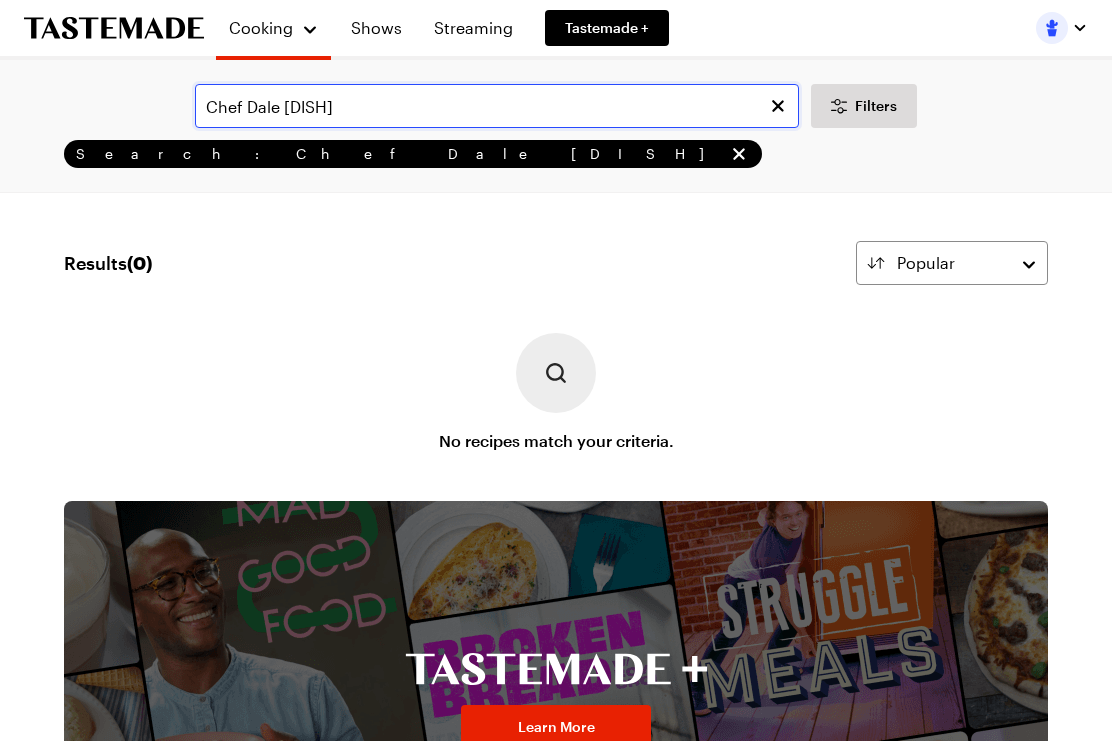 click on "Chef Dale Seafood stew" at bounding box center [497, 106] 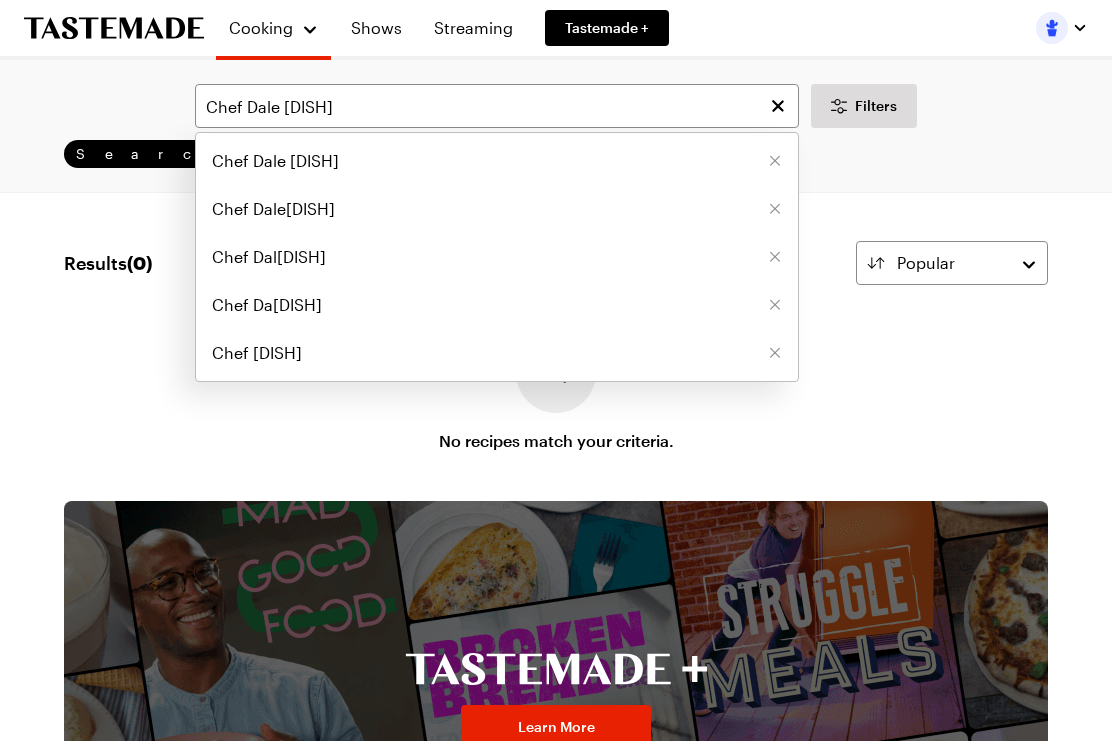 click on "Chef Dale Seafood stew" at bounding box center [275, 161] 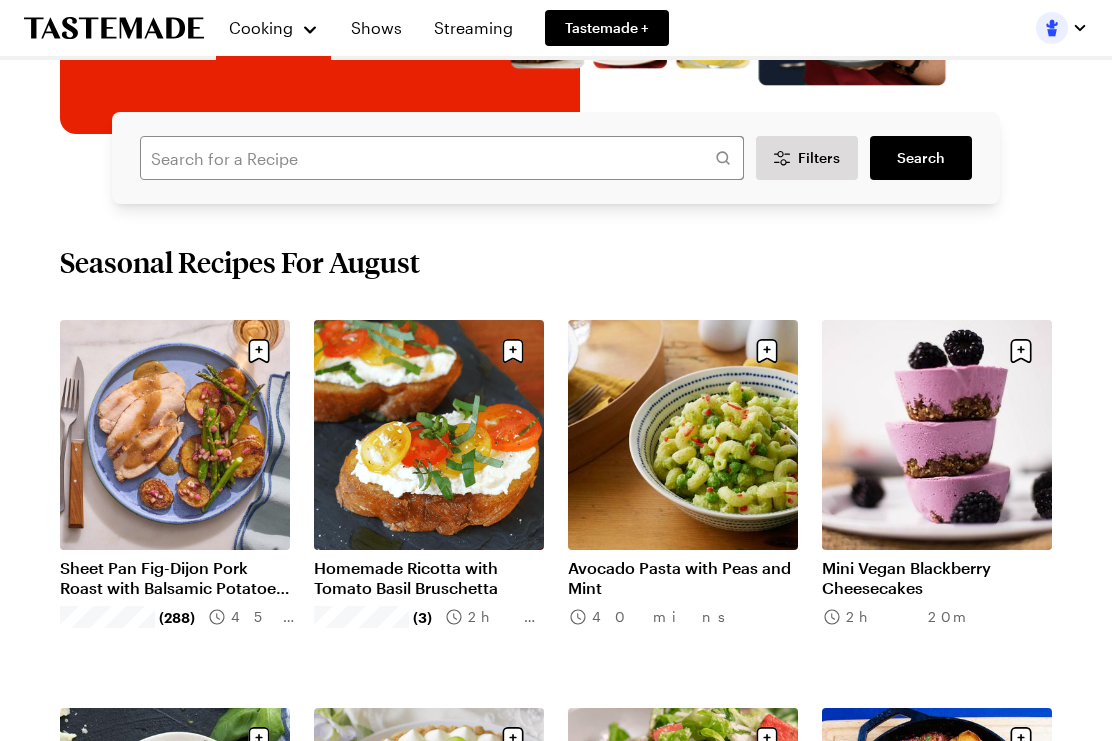 scroll, scrollTop: 0, scrollLeft: 0, axis: both 